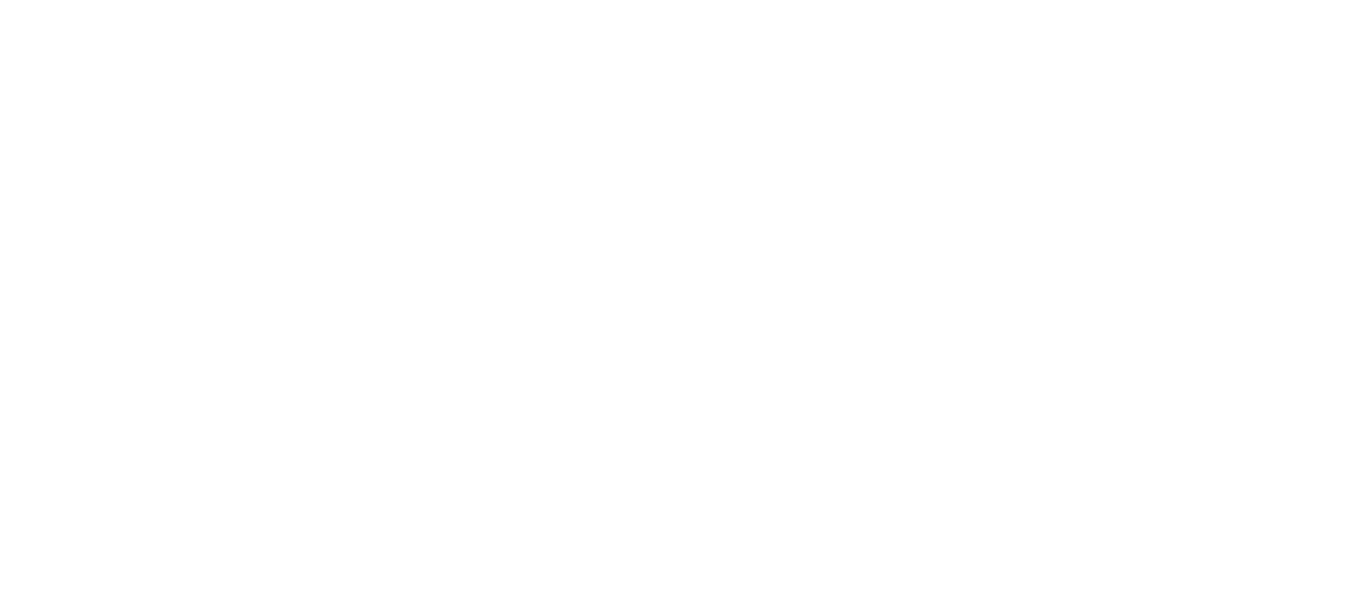 scroll, scrollTop: 0, scrollLeft: 0, axis: both 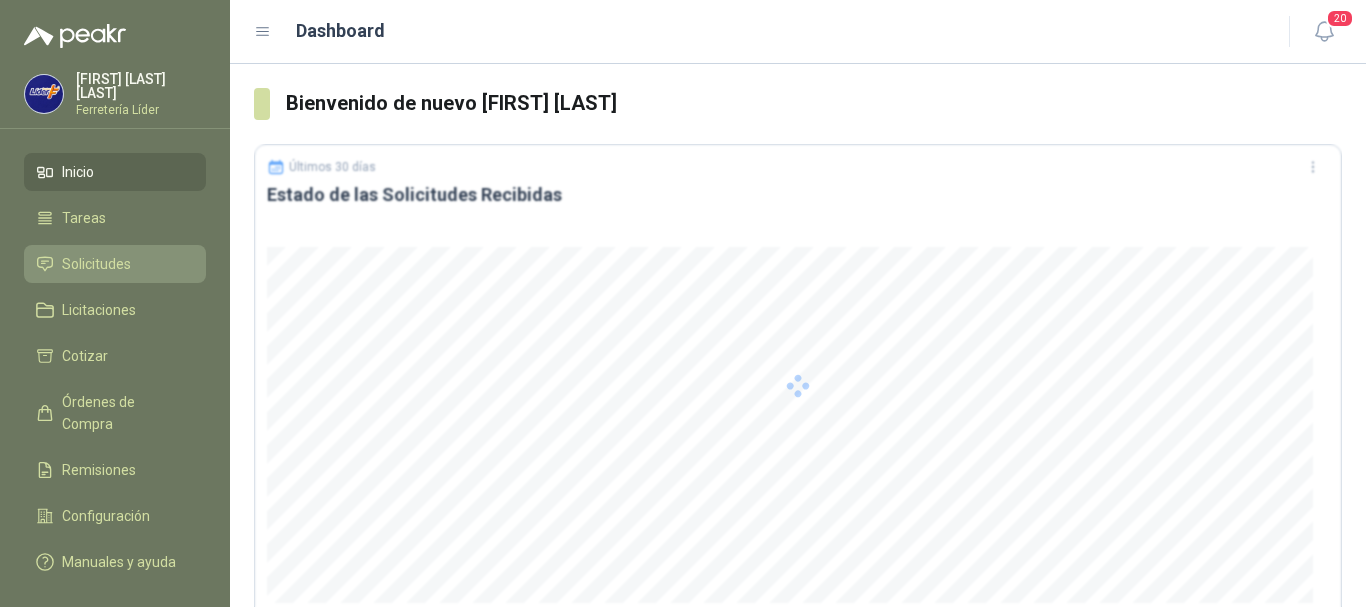 click on "Solicitudes" at bounding box center [96, 264] 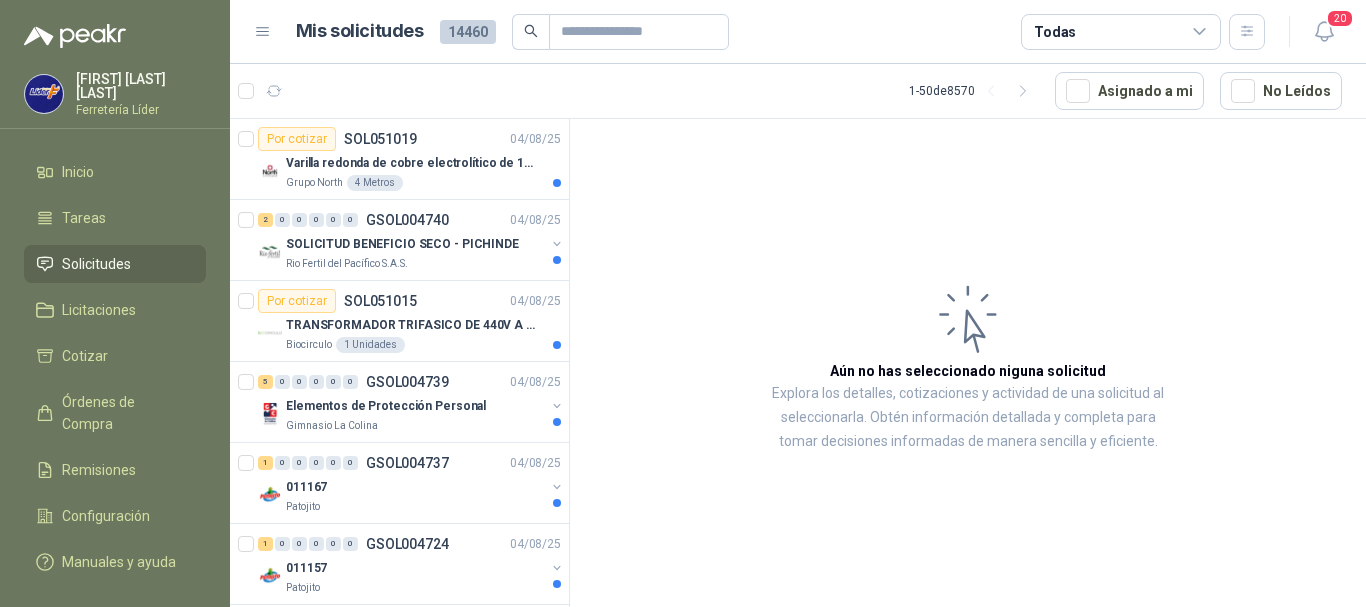 click on "Aún no has seleccionado niguna solicitud Explora los detalles, cotizaciones y actividad de una solicitud al seleccionarla. Obtén información detallada y   completa para tomar decisiones informadas de manera sencilla y eficiente." at bounding box center [968, 366] 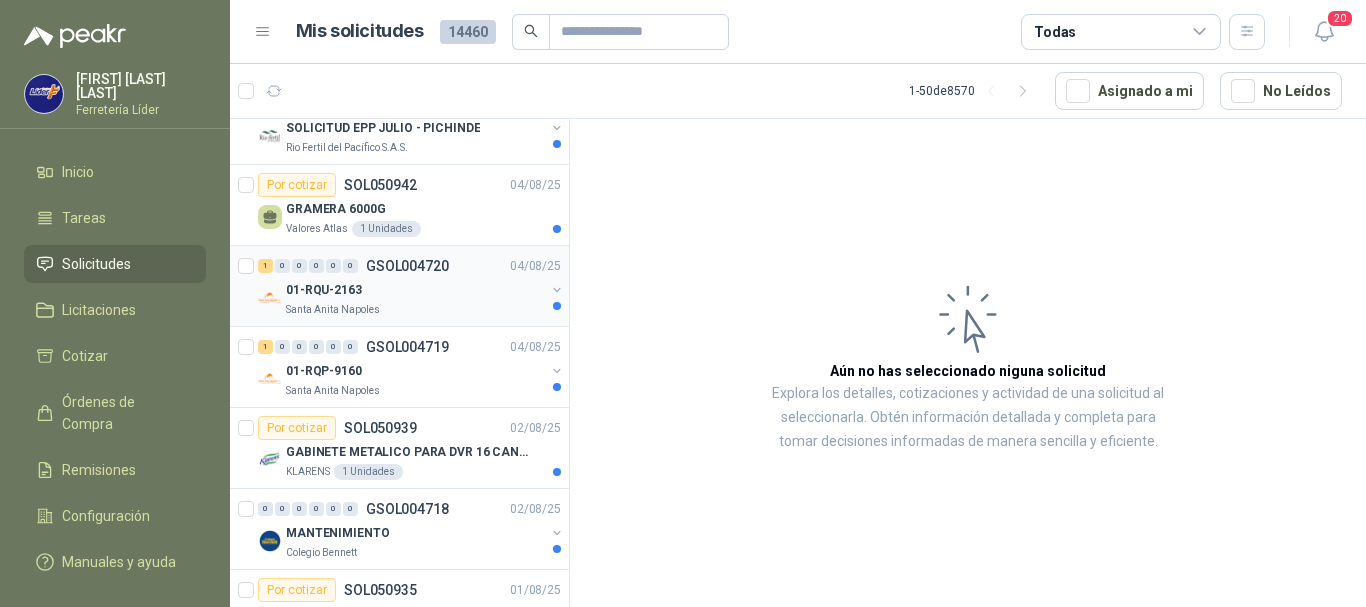 scroll, scrollTop: 1700, scrollLeft: 0, axis: vertical 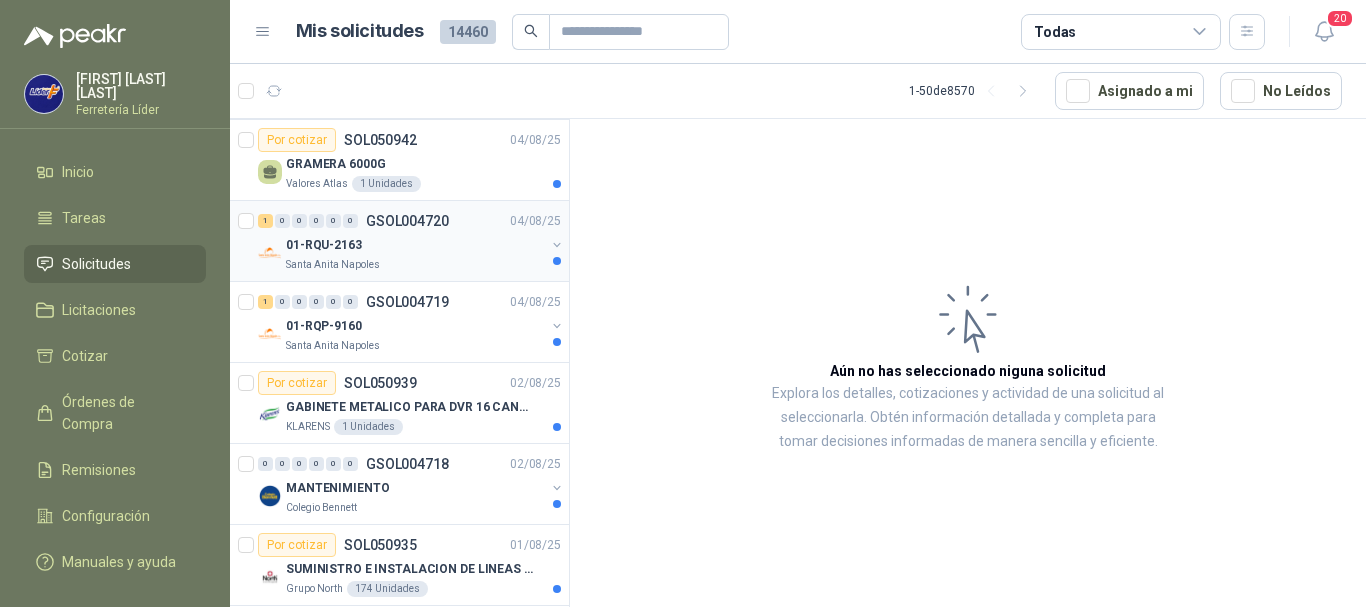click on "01-RQU-2163" at bounding box center [415, 245] 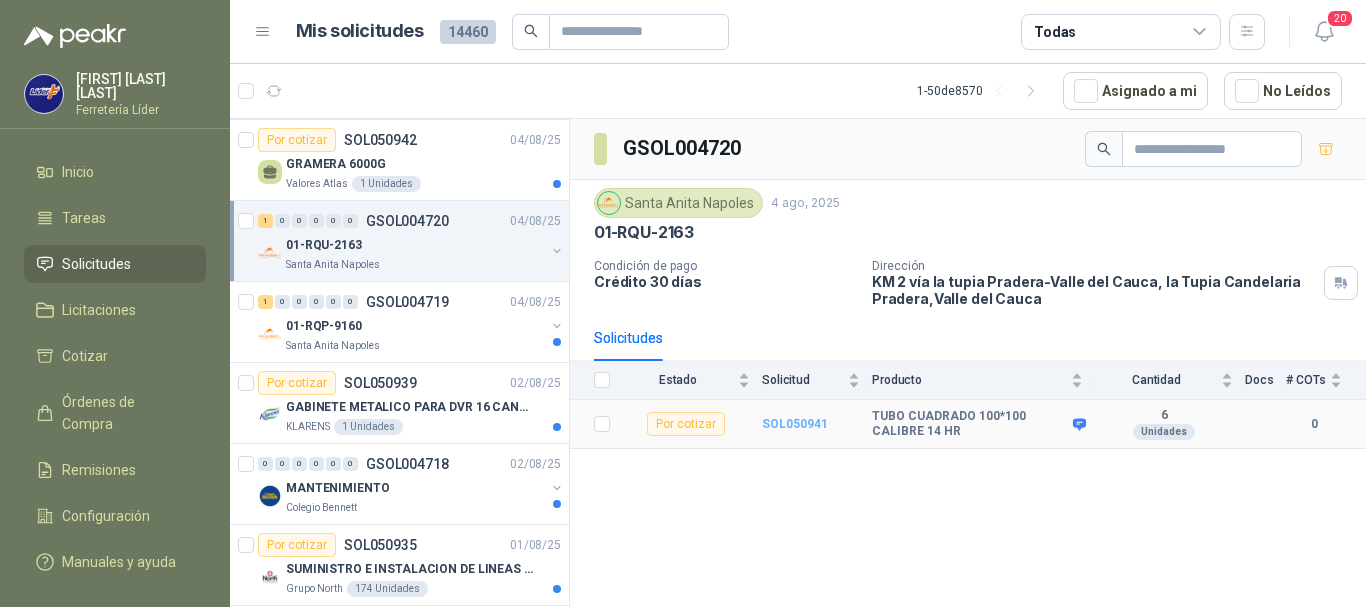 click on "SOL050941" at bounding box center (795, 424) 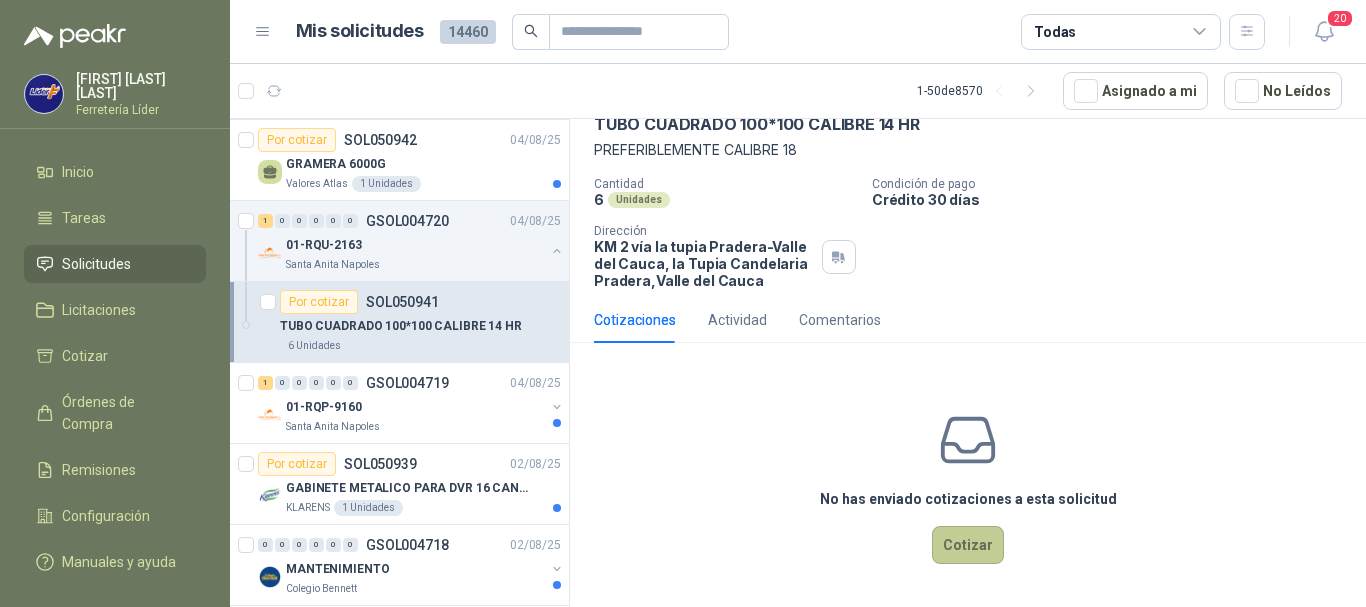 click on "Cotizar" at bounding box center (968, 545) 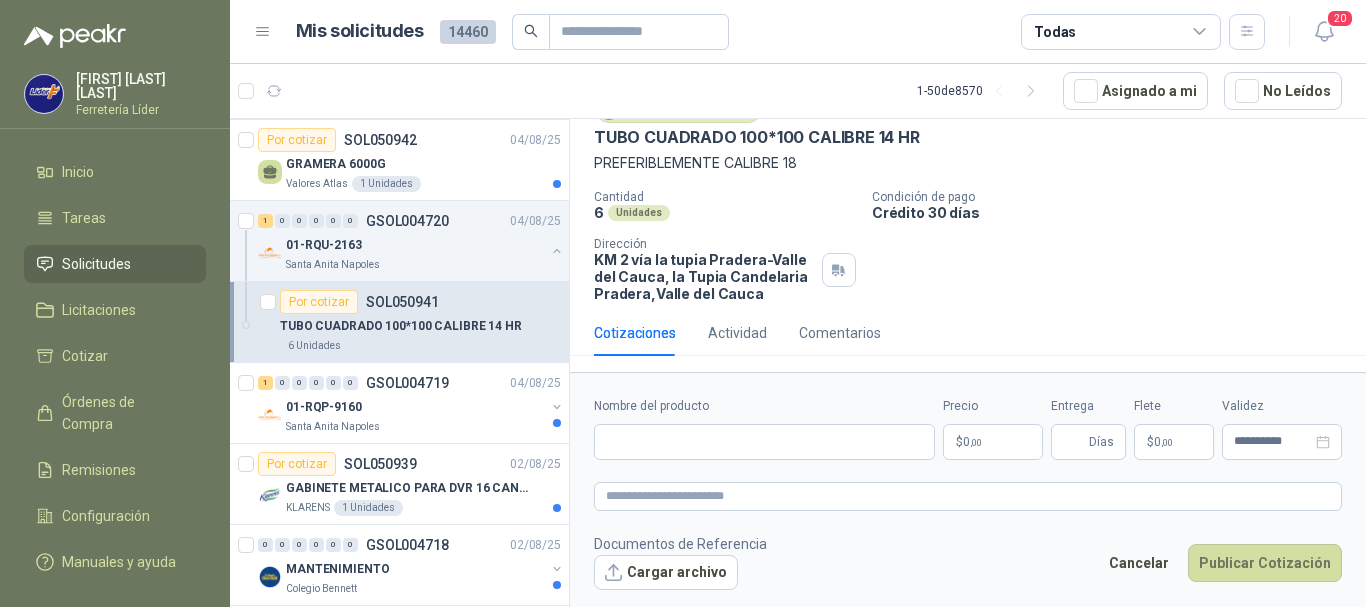 type 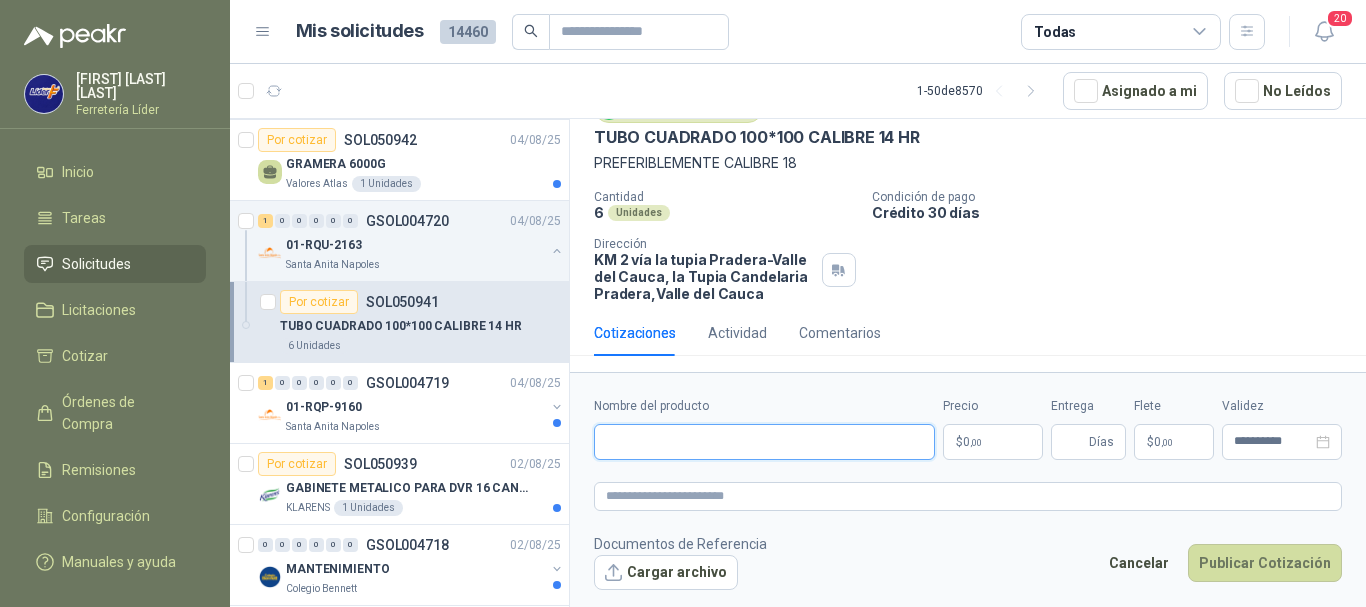 paste on "**********" 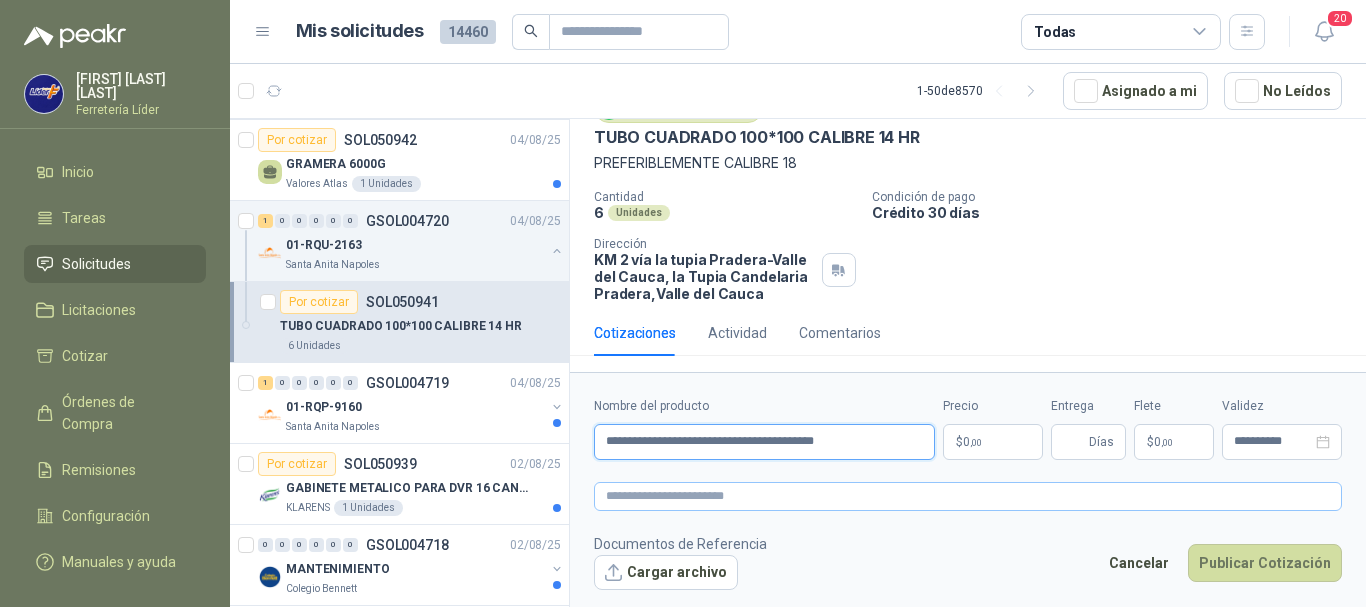 type on "**********" 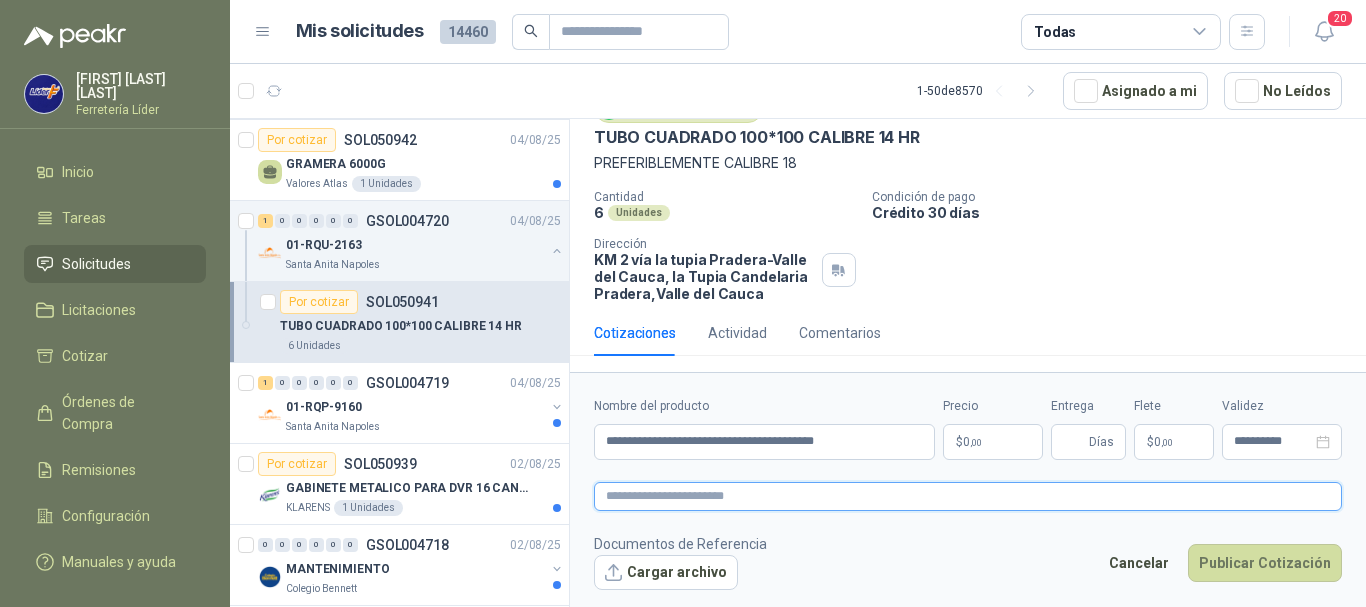 paste on "**********" 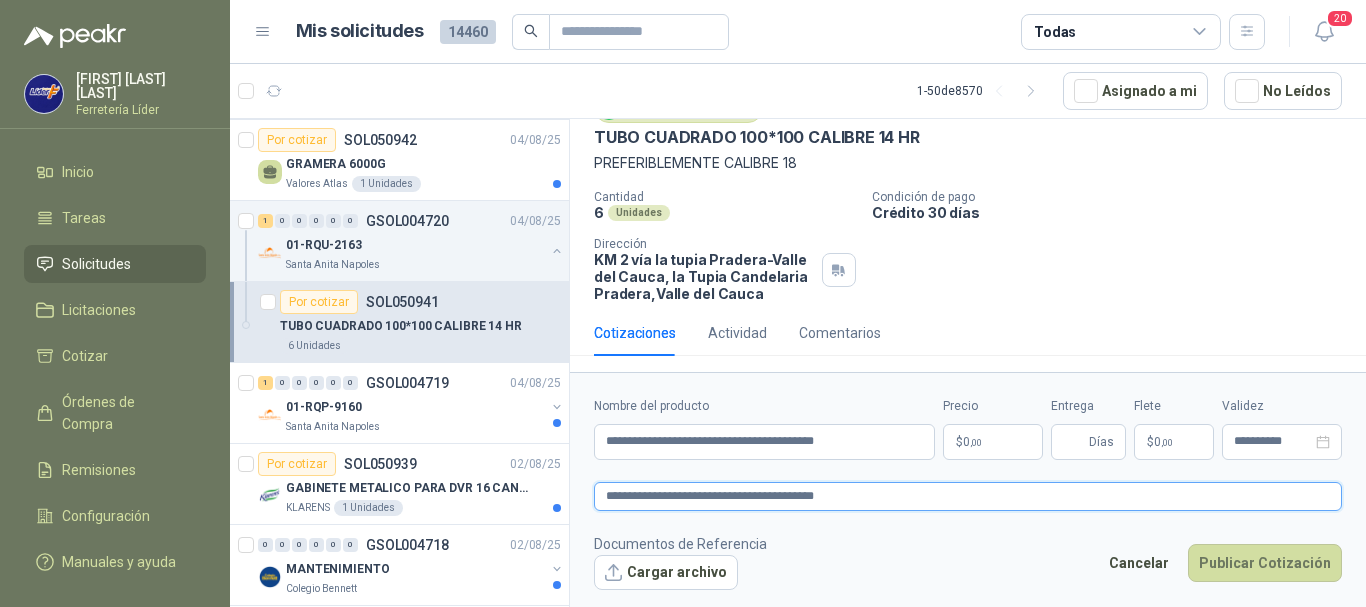 type on "**********" 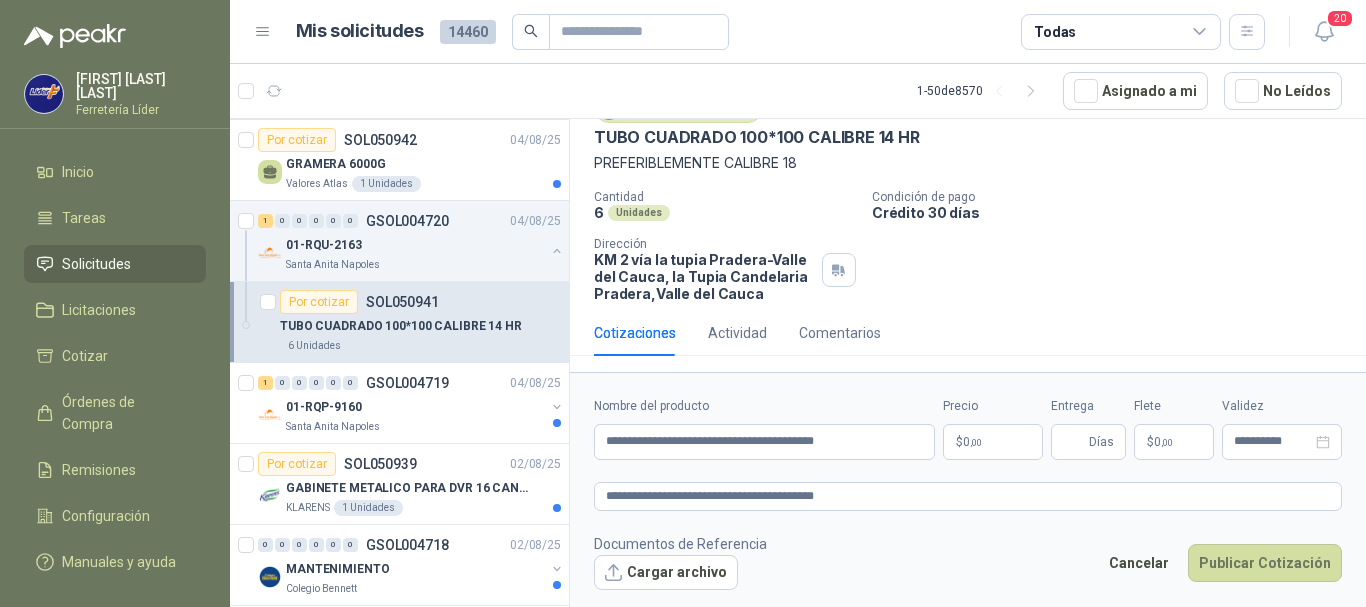 click on "**********" at bounding box center (968, 493) 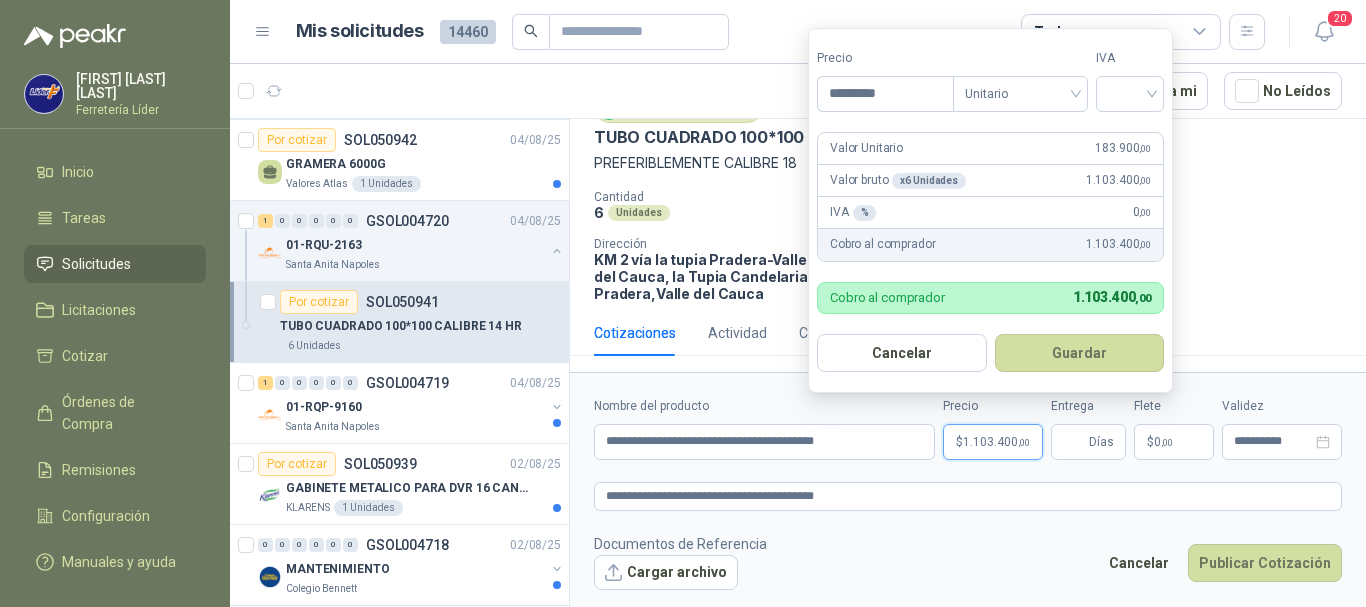 type on "*********" 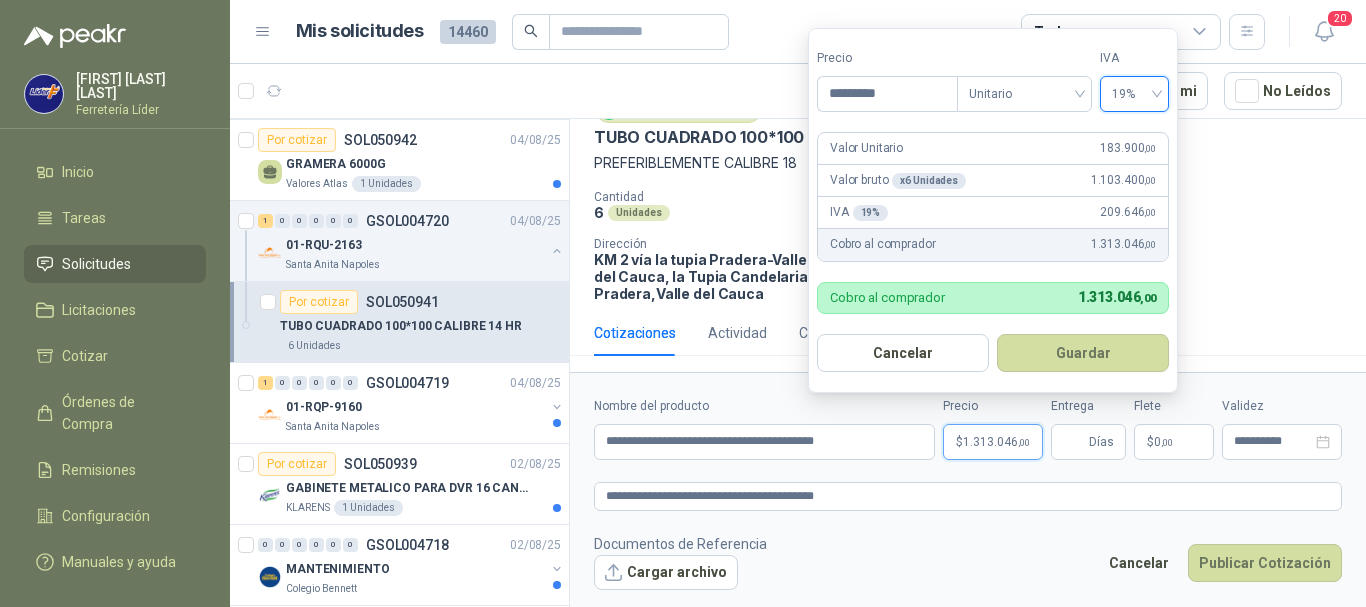 type 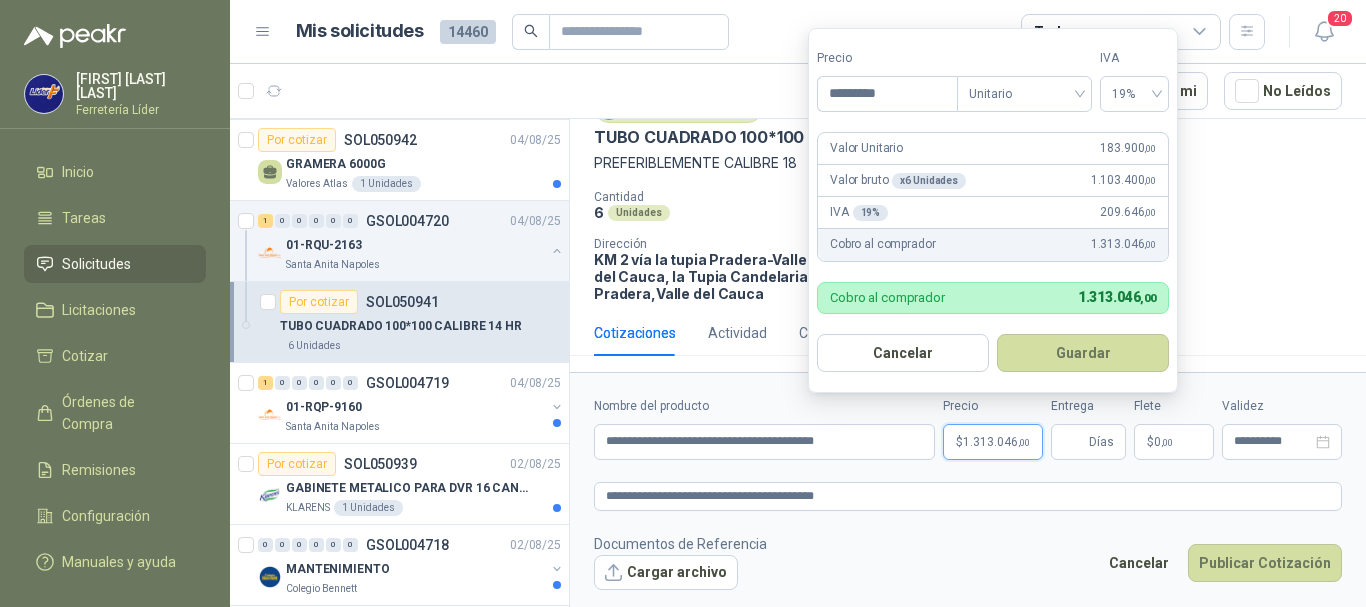 type 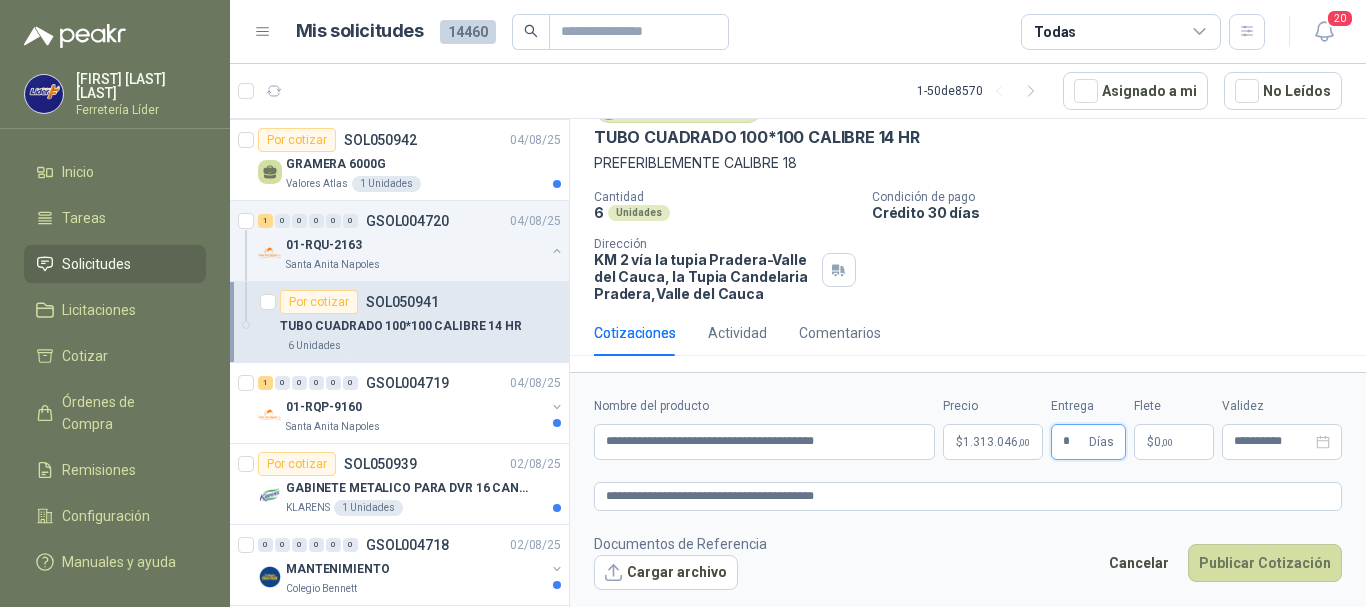 type on "*" 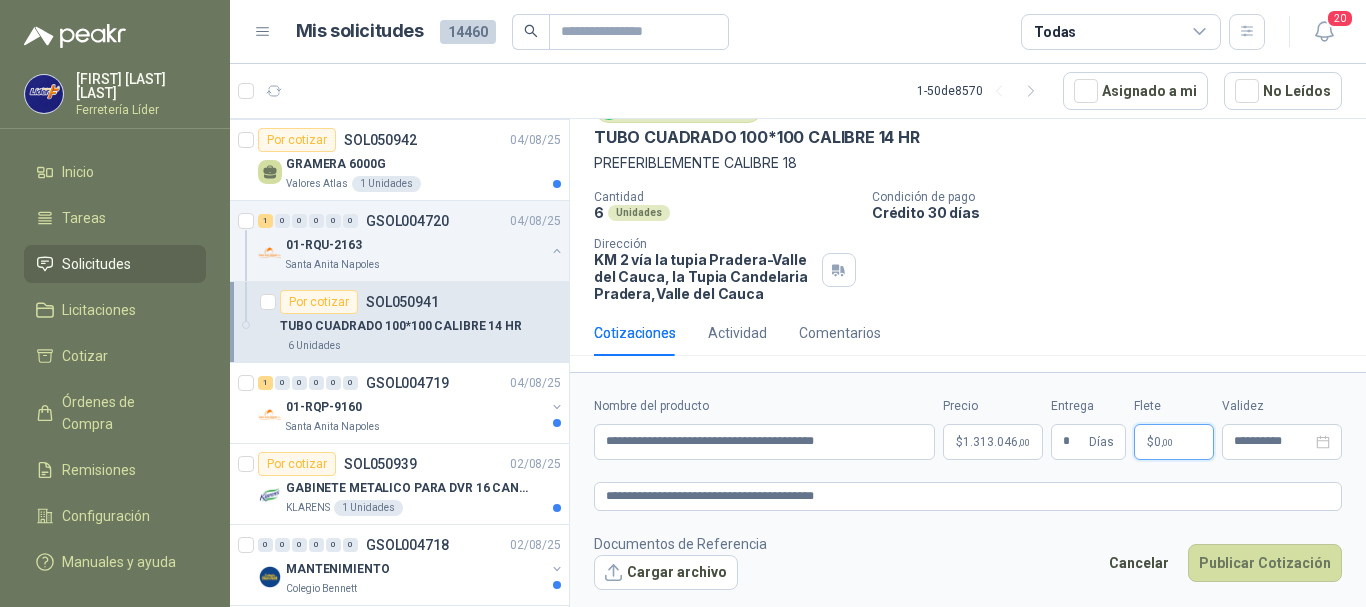 click on "$    0 ,00" at bounding box center (1174, 442) 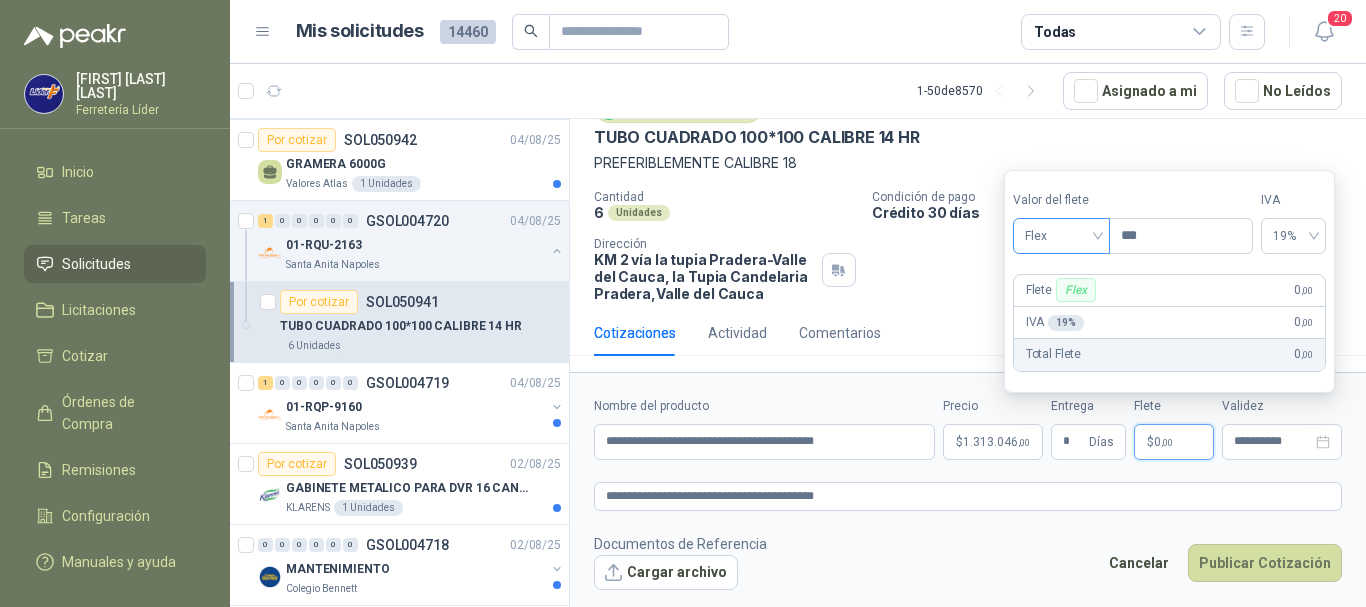 click on "Flex" at bounding box center (1061, 236) 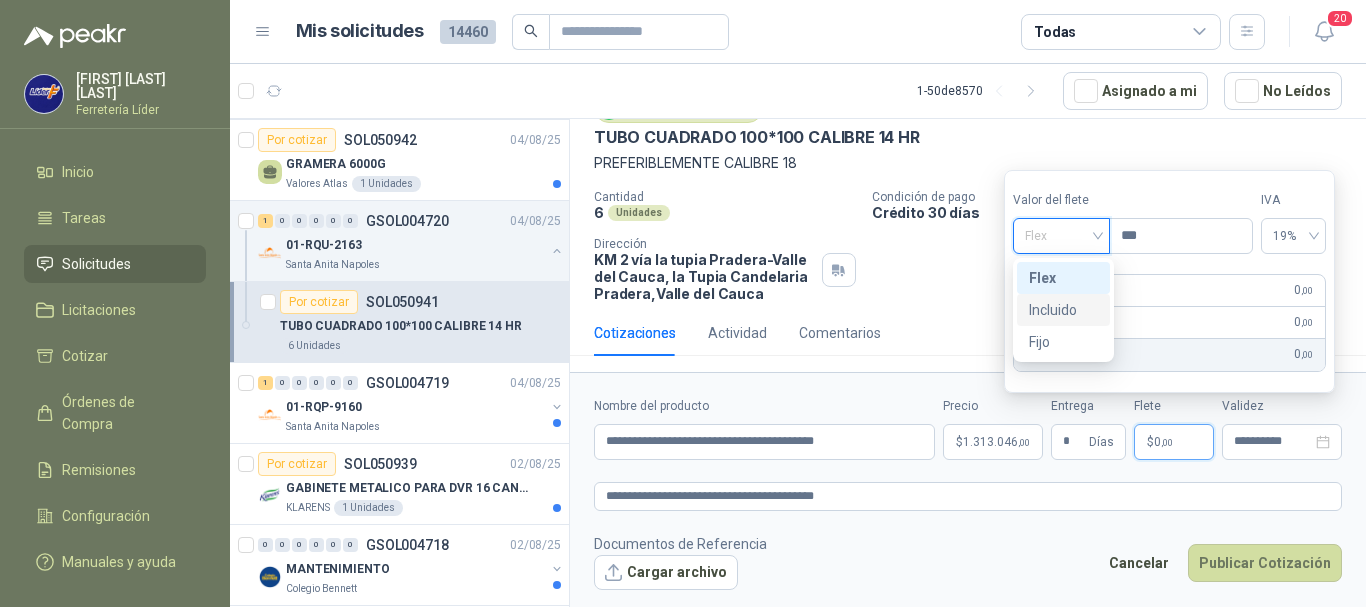 click on "Incluido" at bounding box center (1063, 310) 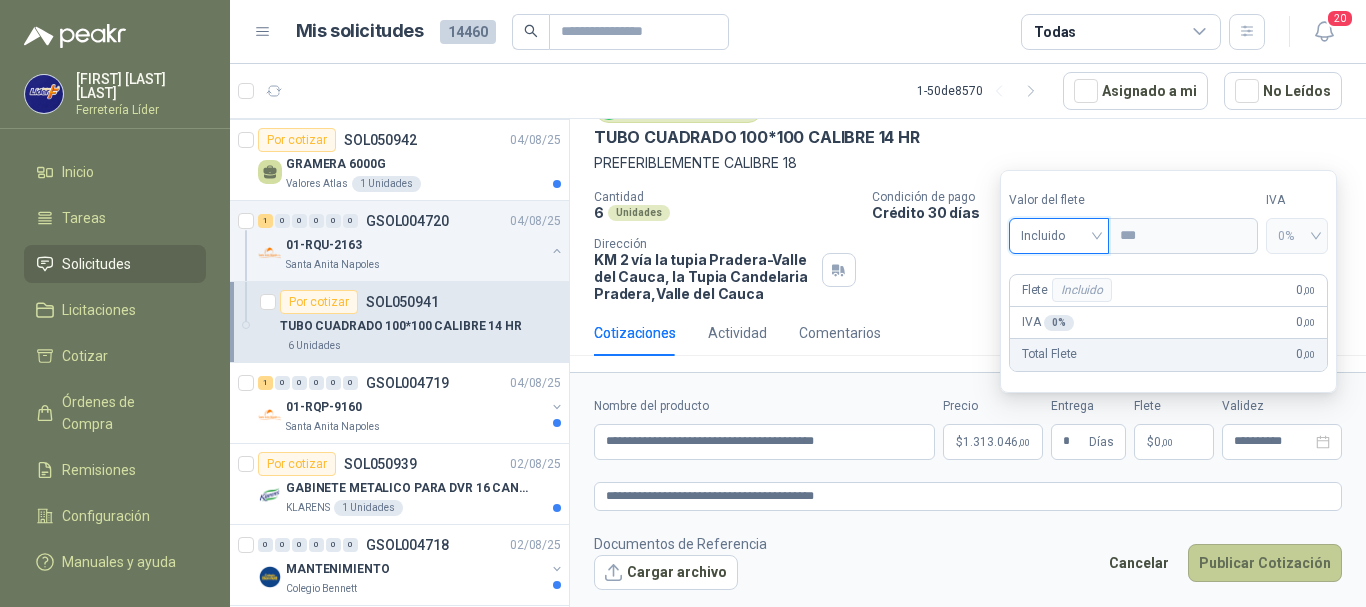 click on "Publicar Cotización" at bounding box center (1265, 563) 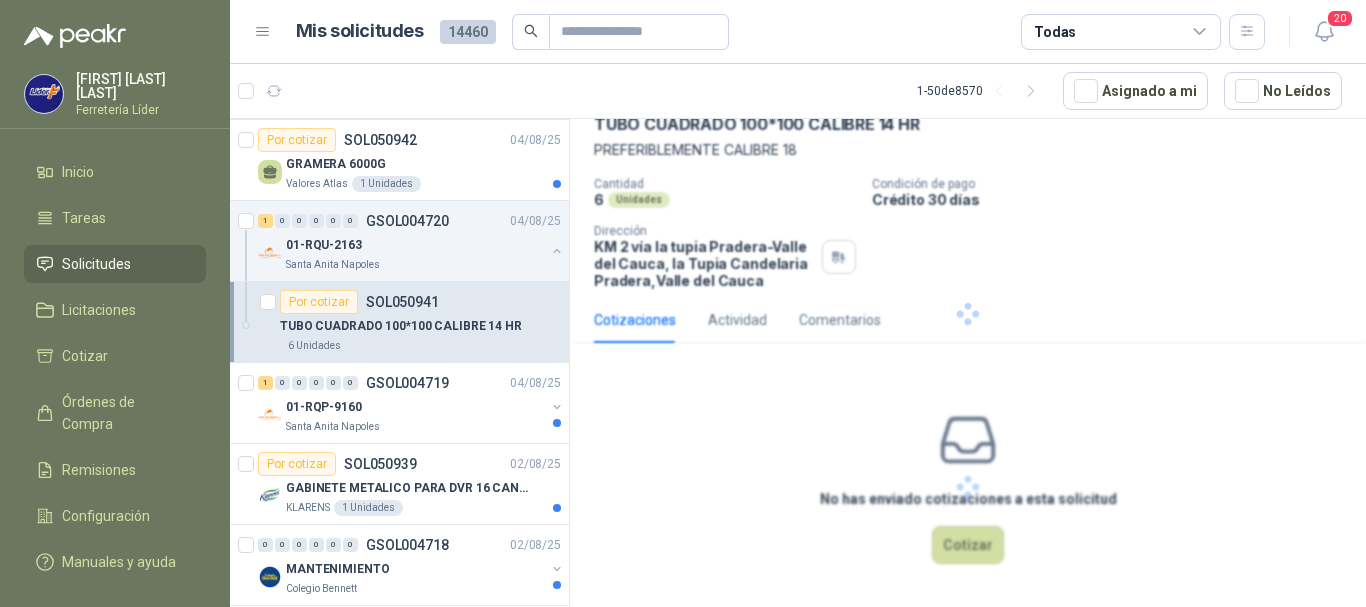 scroll, scrollTop: 0, scrollLeft: 0, axis: both 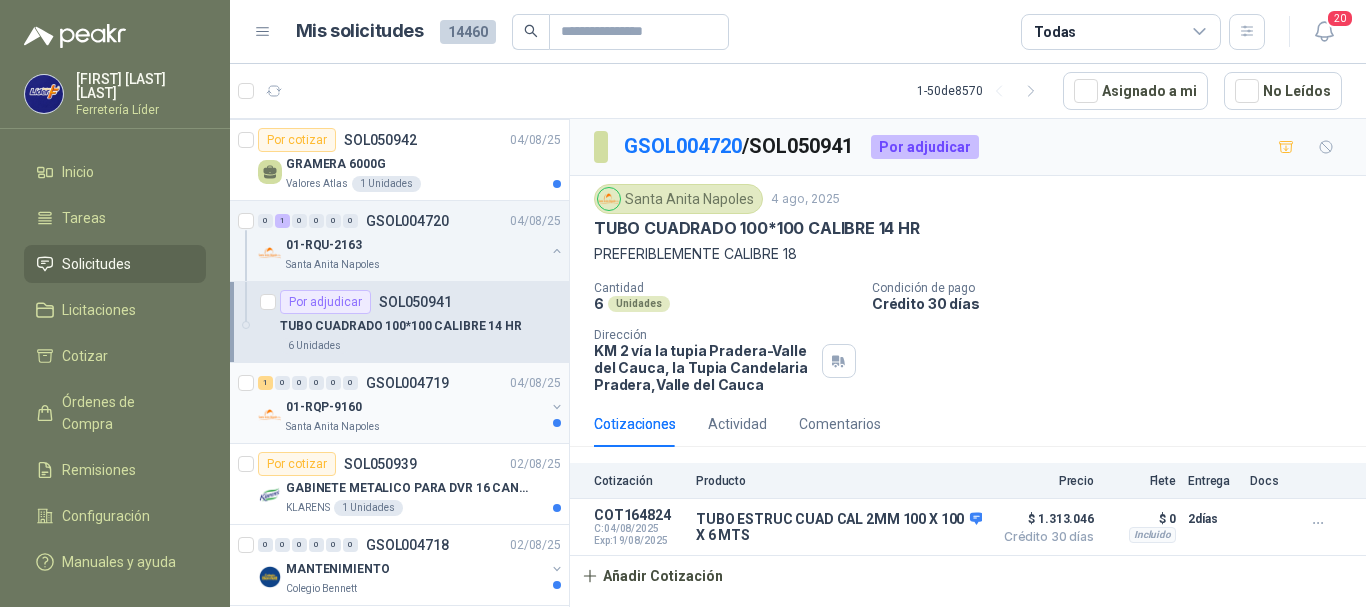 click on "01-RQP-9160" at bounding box center [415, 407] 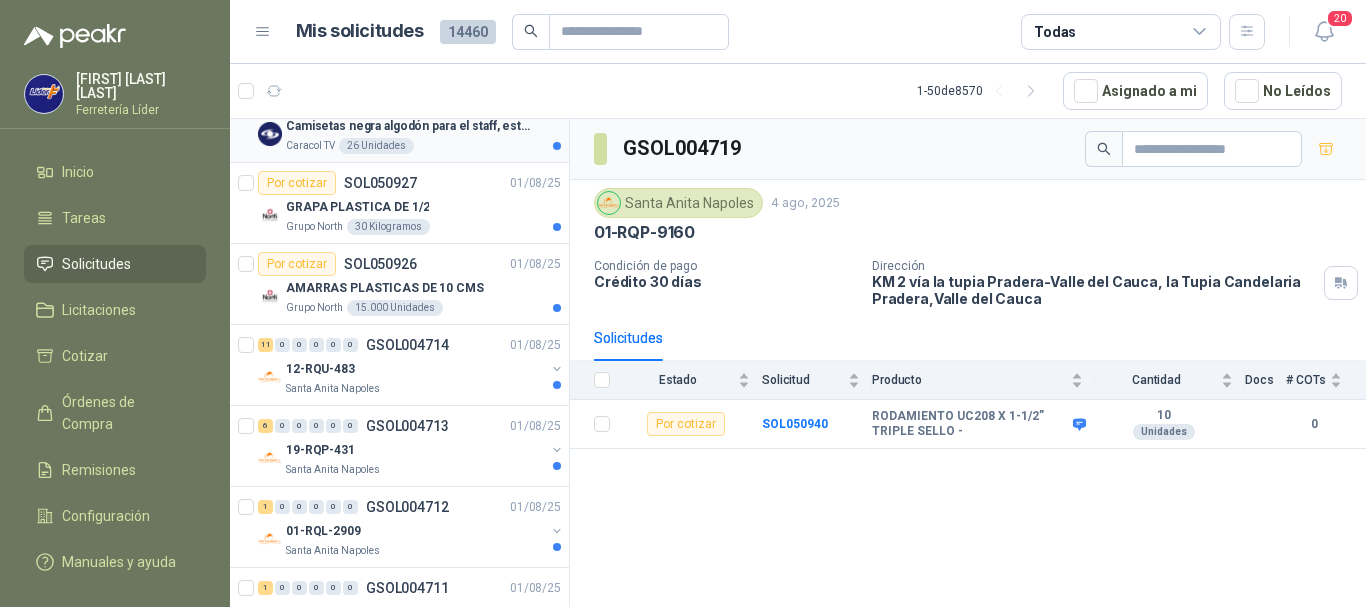 scroll, scrollTop: 2500, scrollLeft: 0, axis: vertical 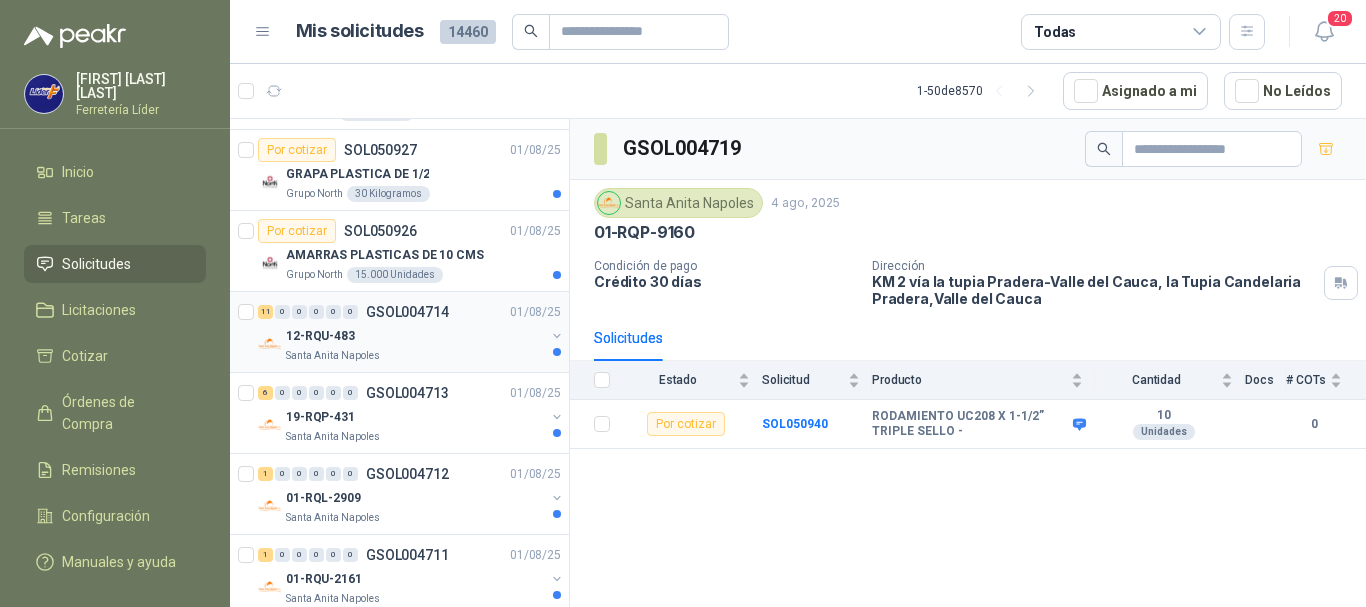 click on "12-RQU-483" at bounding box center [415, 336] 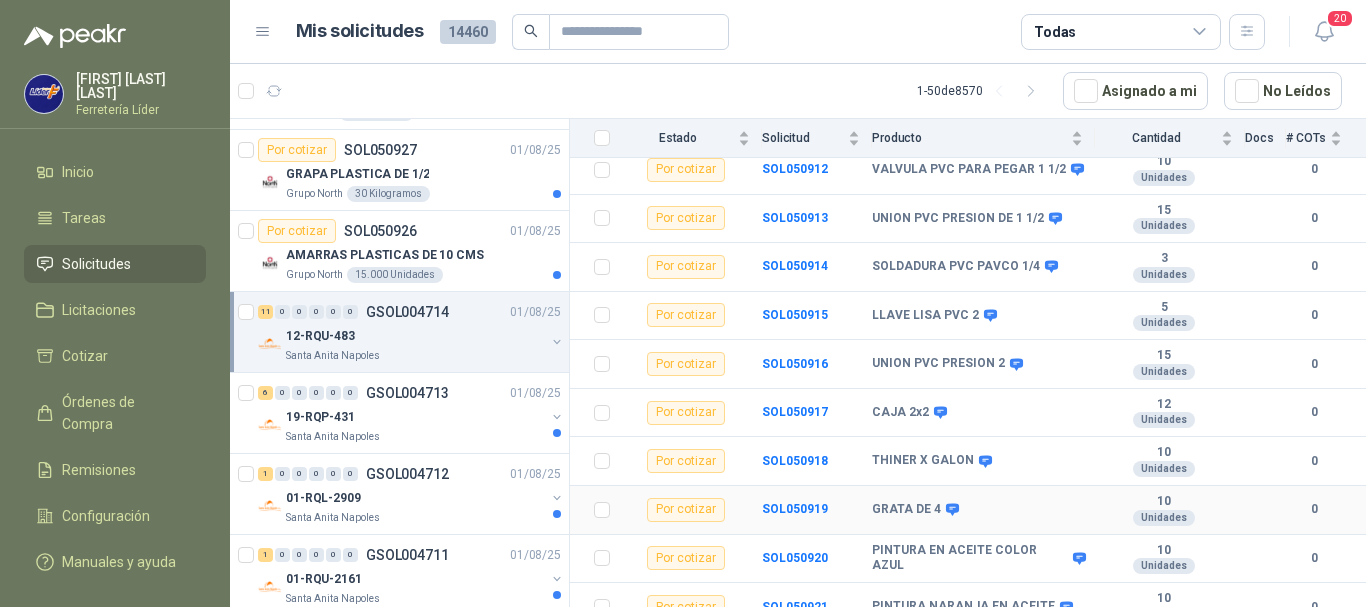 scroll, scrollTop: 307, scrollLeft: 0, axis: vertical 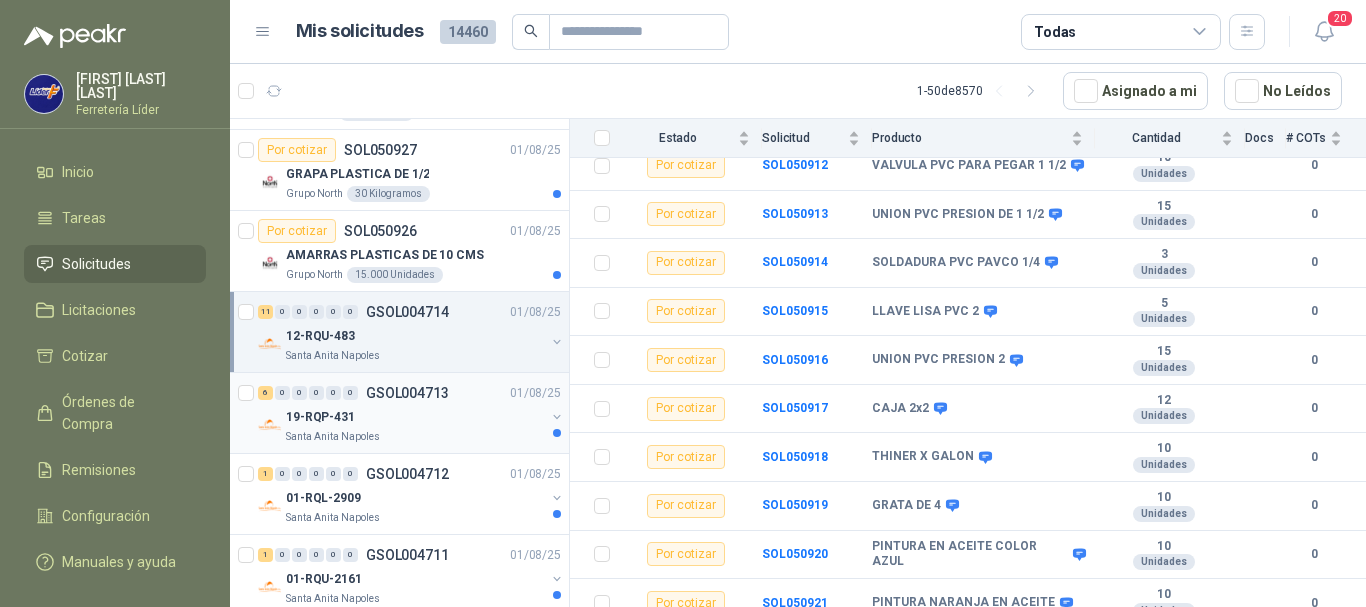 click on "19-RQP-431" at bounding box center [415, 417] 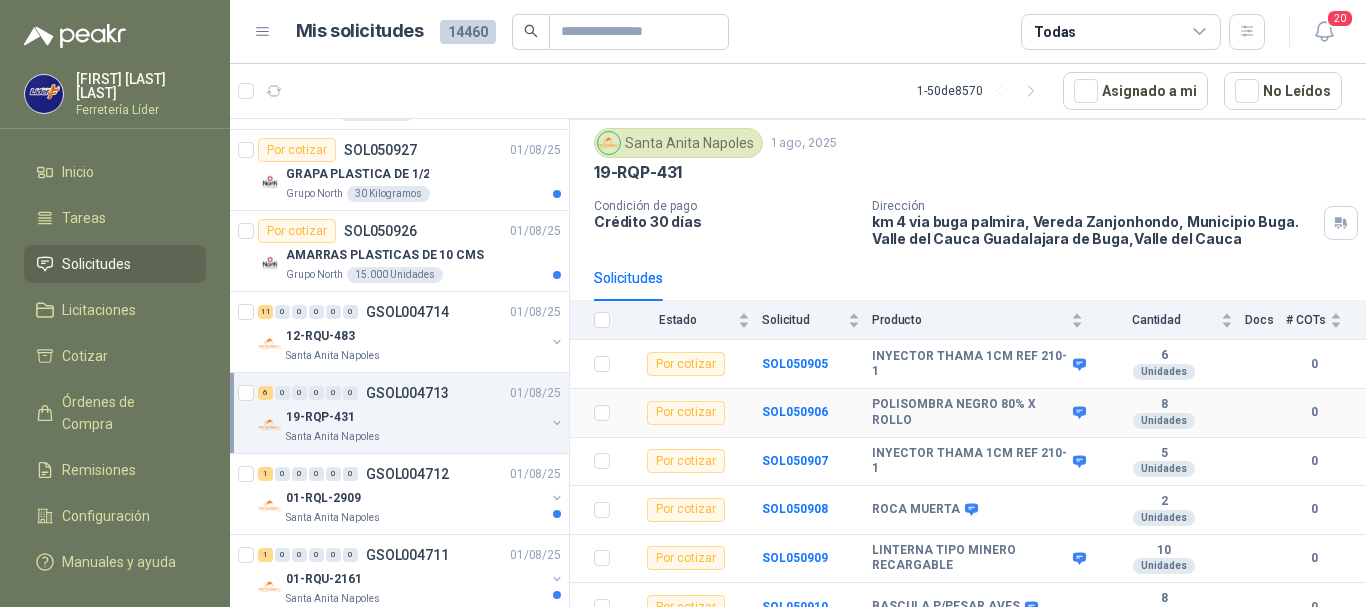 scroll, scrollTop: 78, scrollLeft: 0, axis: vertical 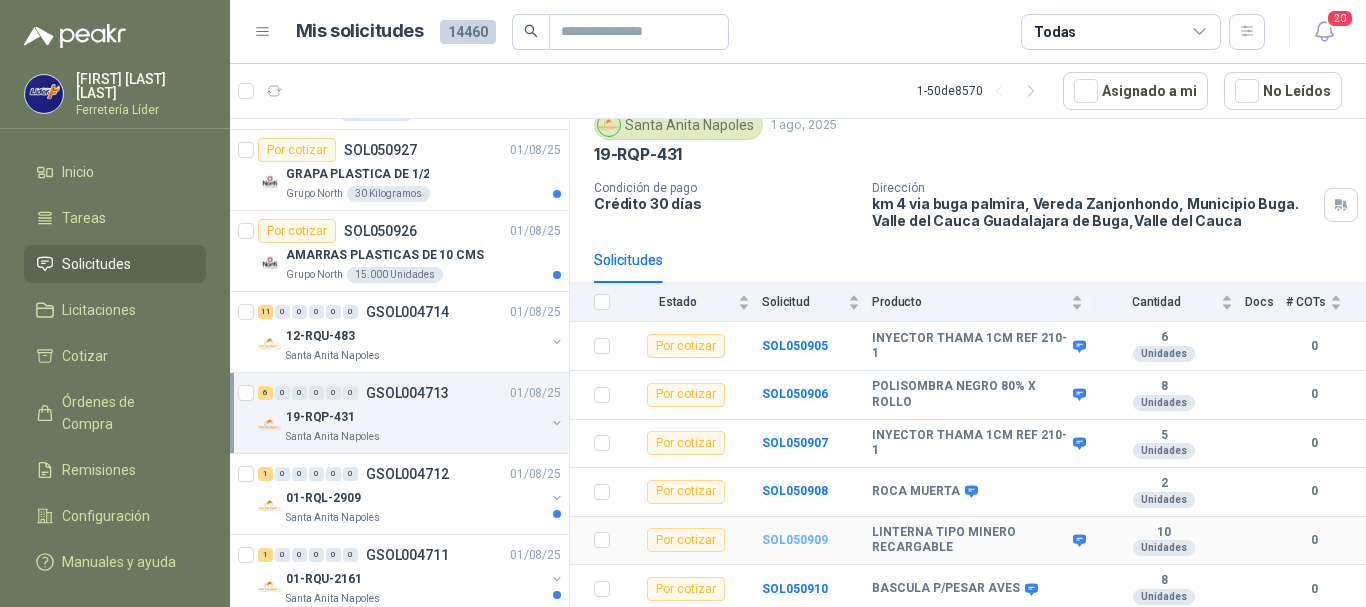 click on "SOL050909" at bounding box center [795, 540] 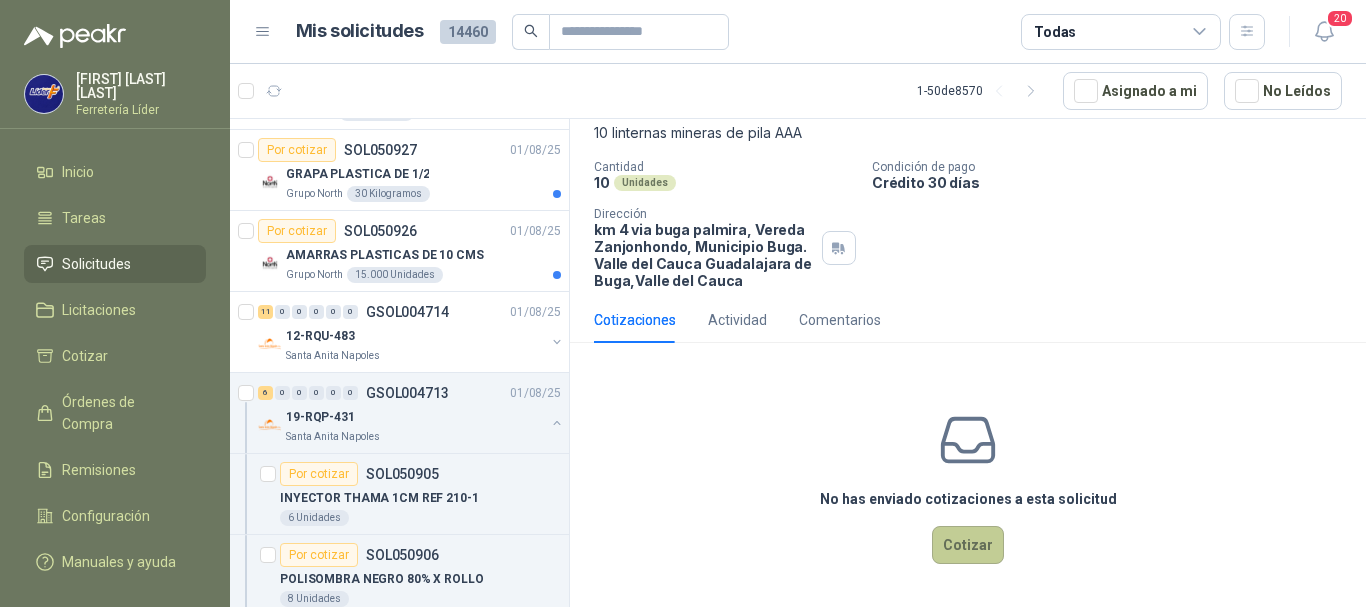 click on "Cotizar" at bounding box center (968, 545) 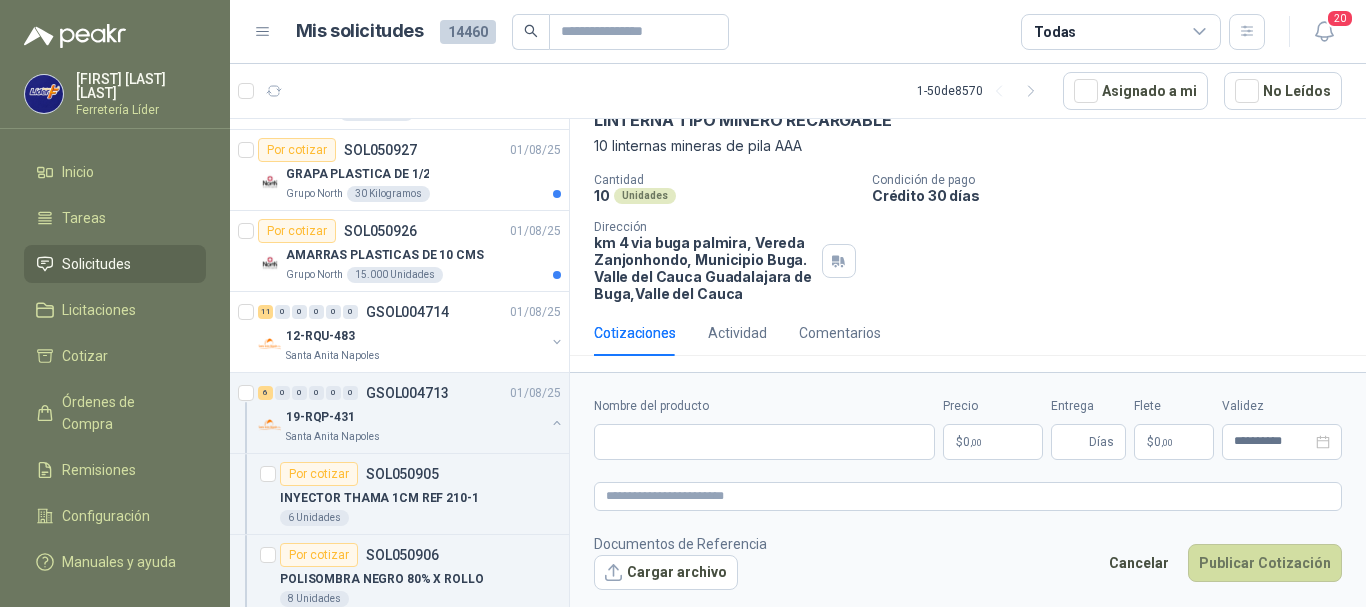 type 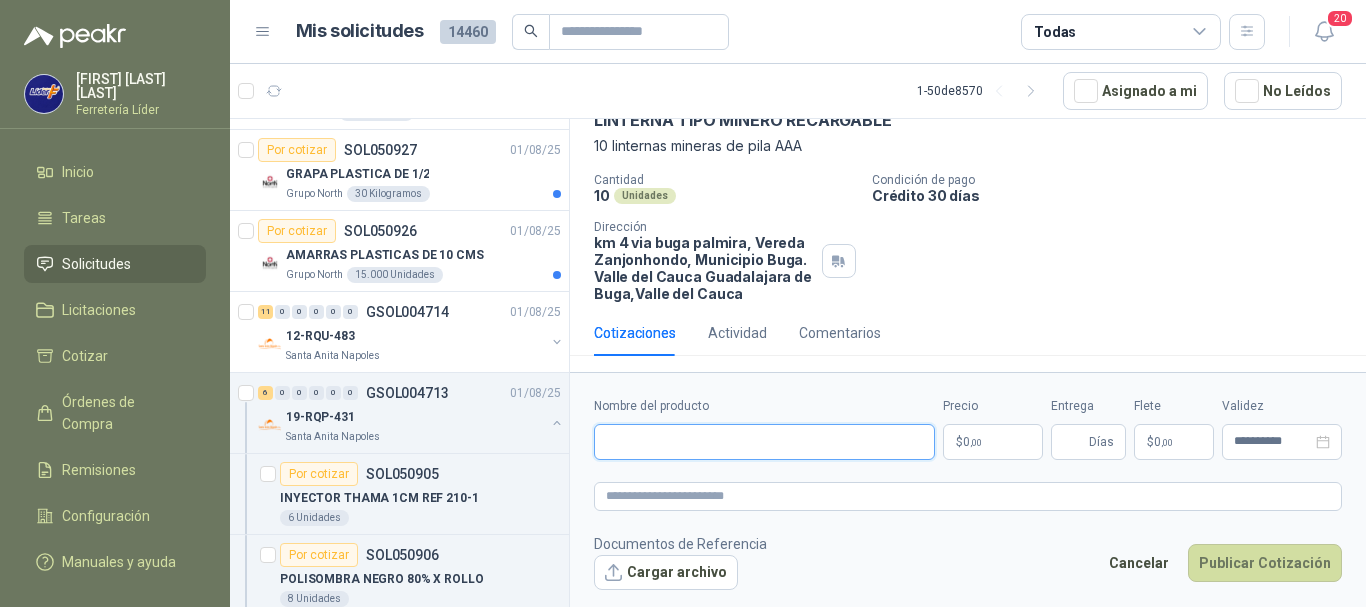 click on "Nombre del producto" at bounding box center [764, 442] 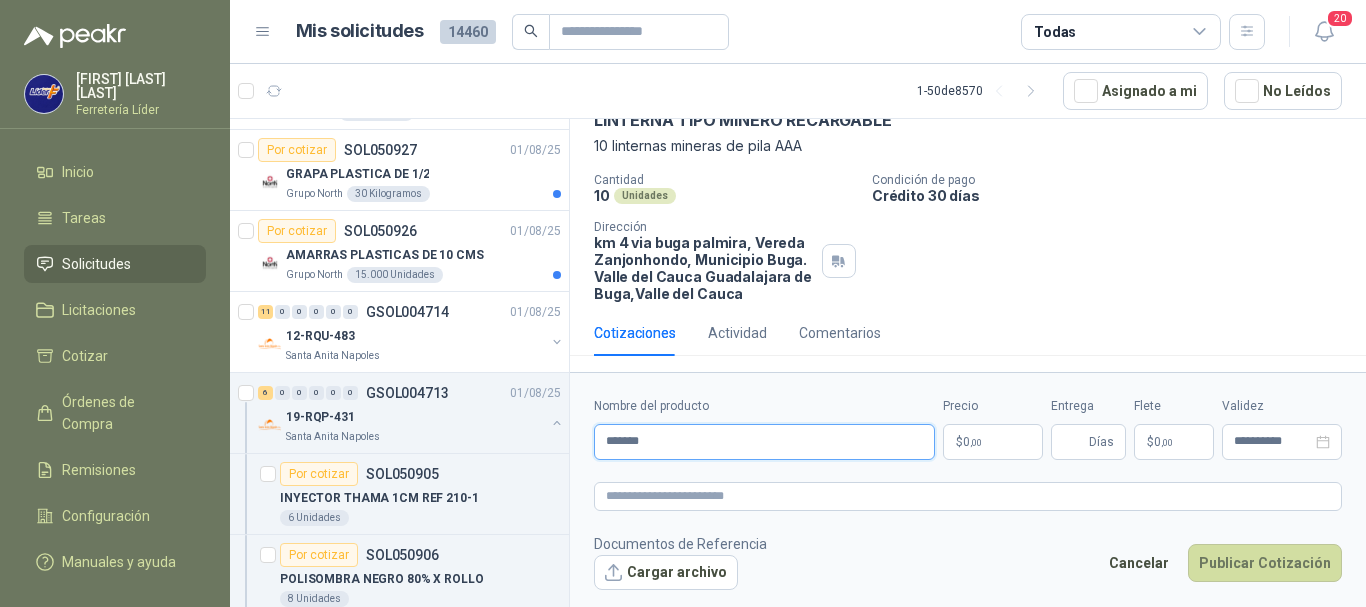 type on "**********" 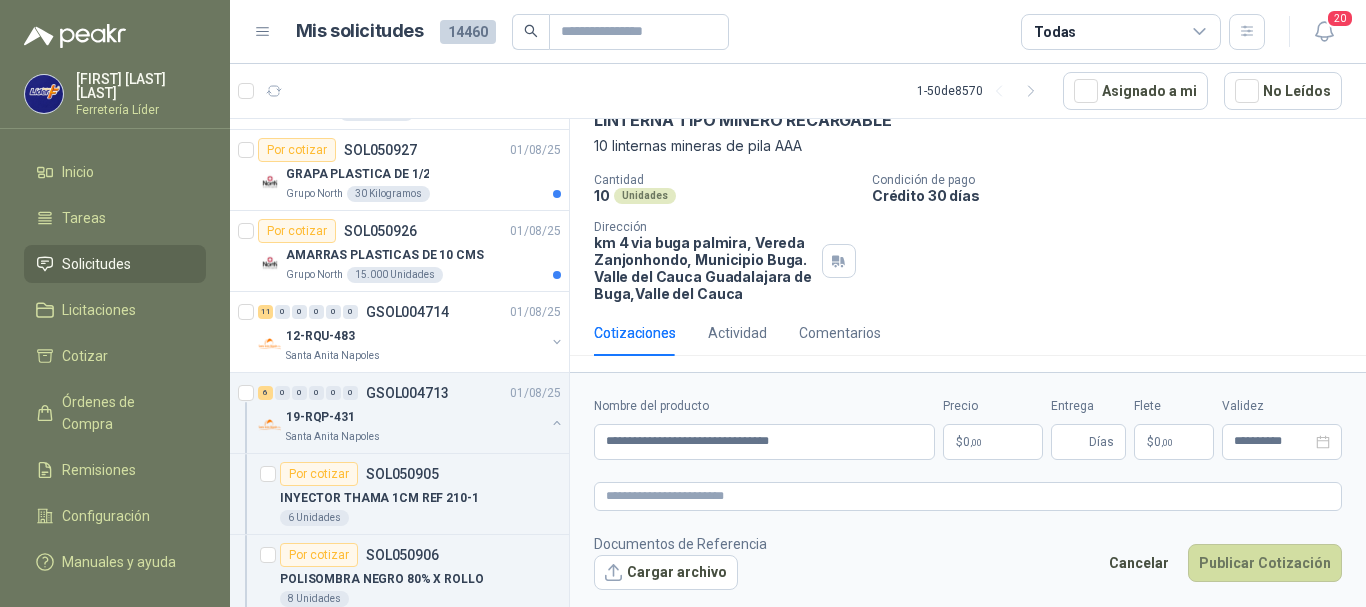 click on "$  0 ,00" at bounding box center (993, 442) 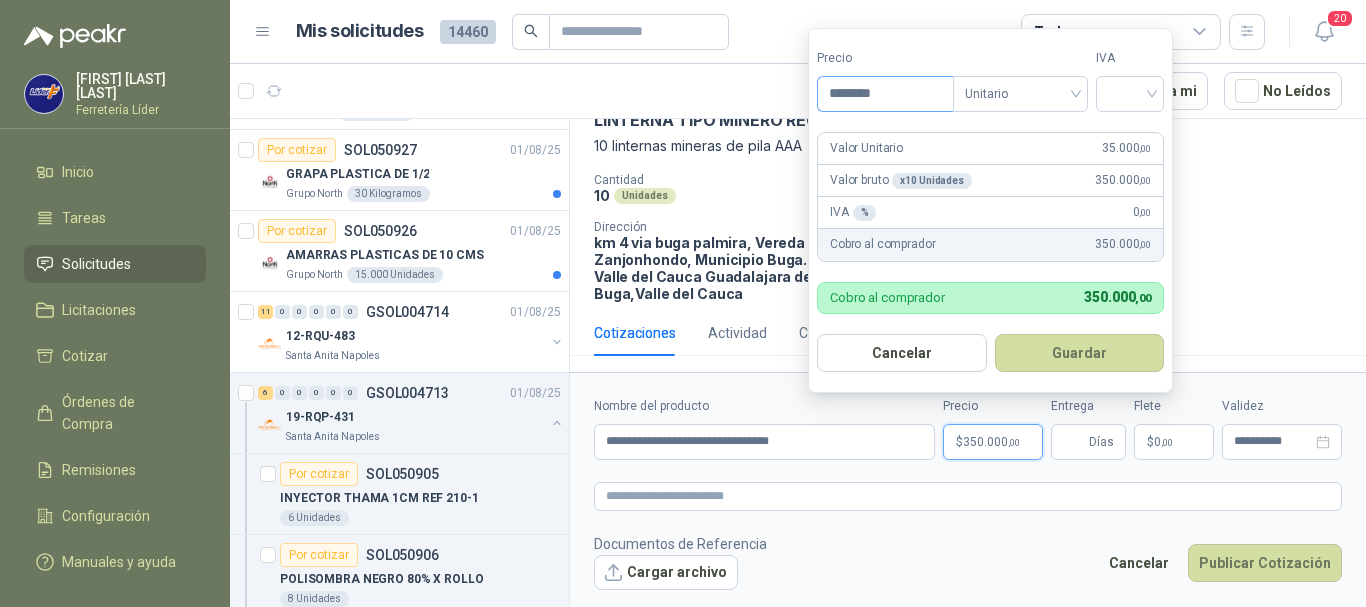 type on "********" 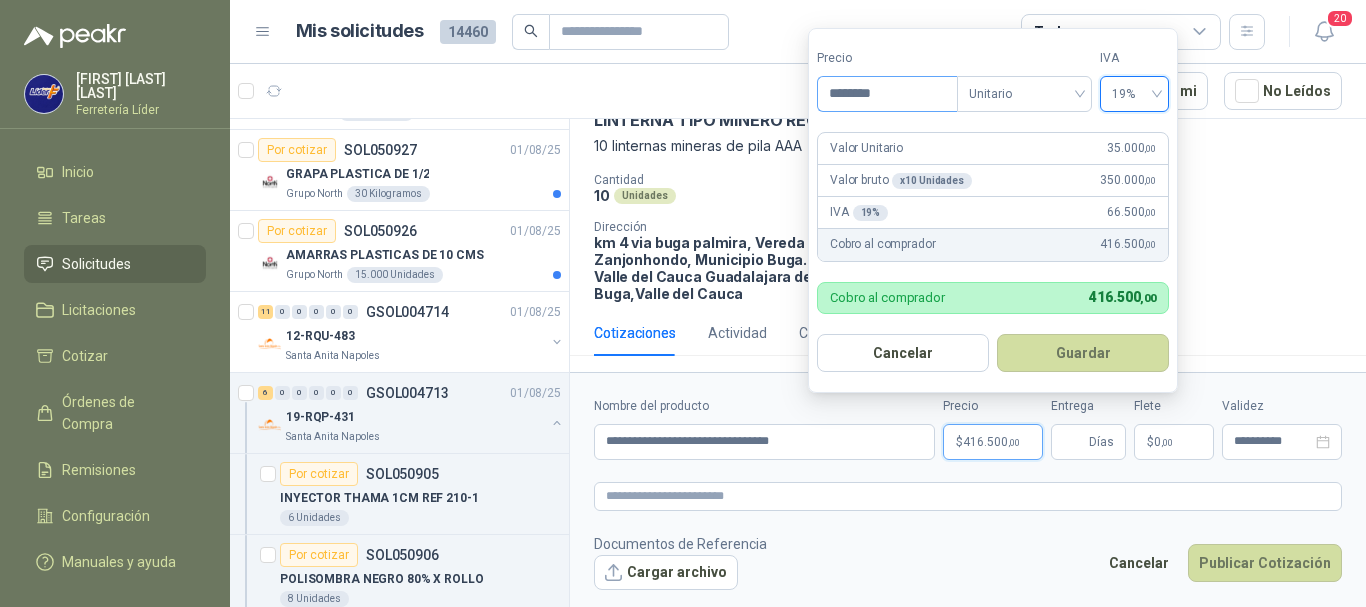 type 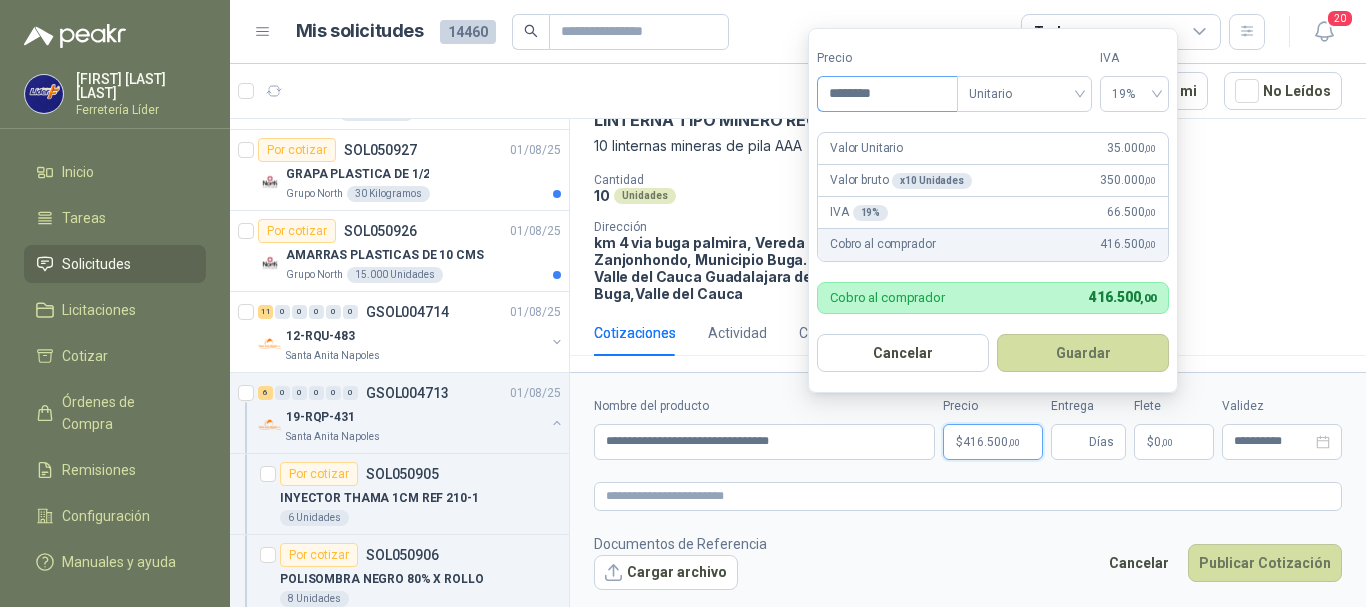 type 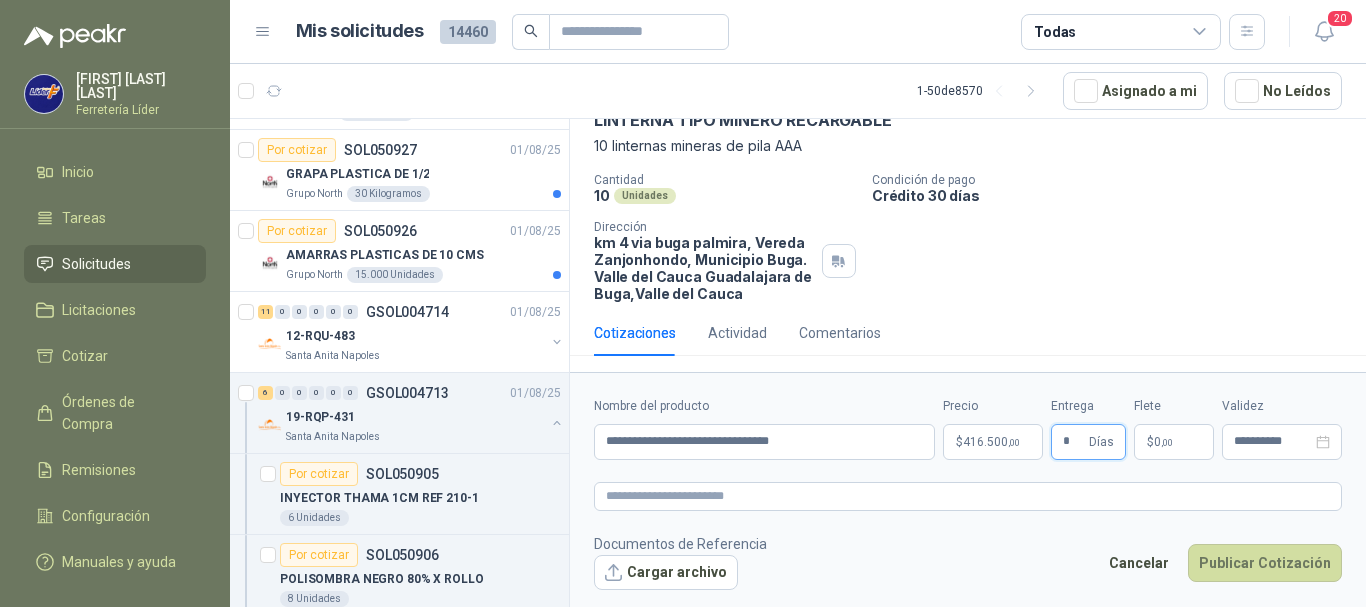 type on "*" 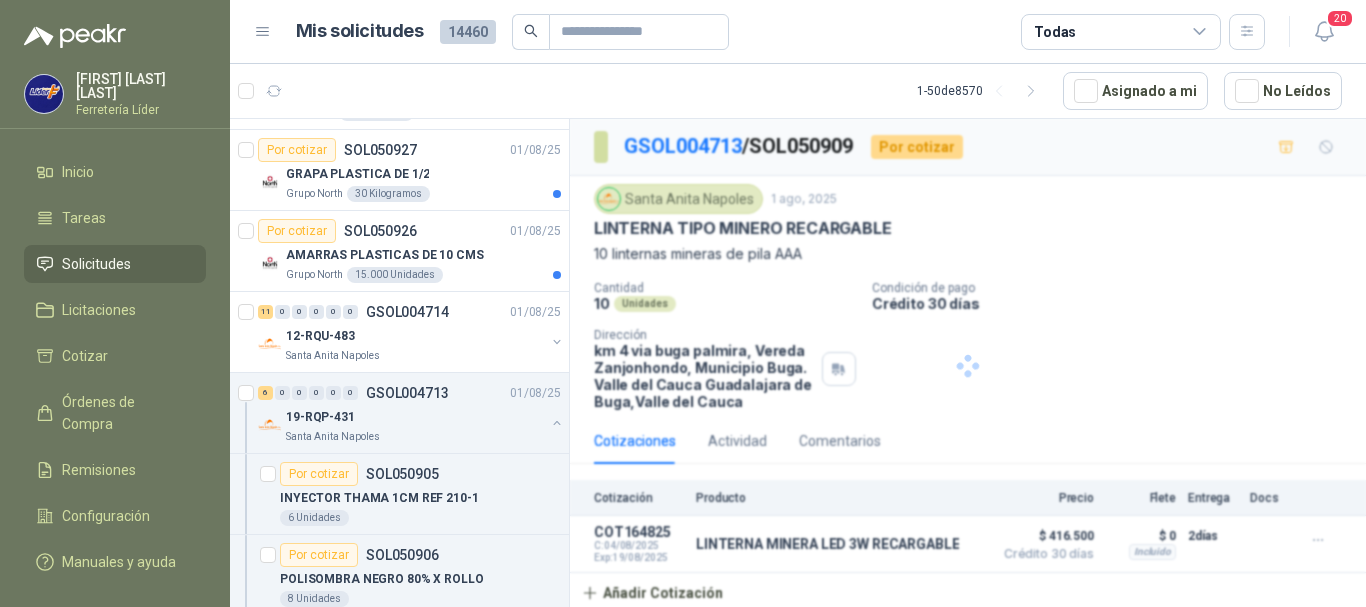 scroll, scrollTop: 0, scrollLeft: 0, axis: both 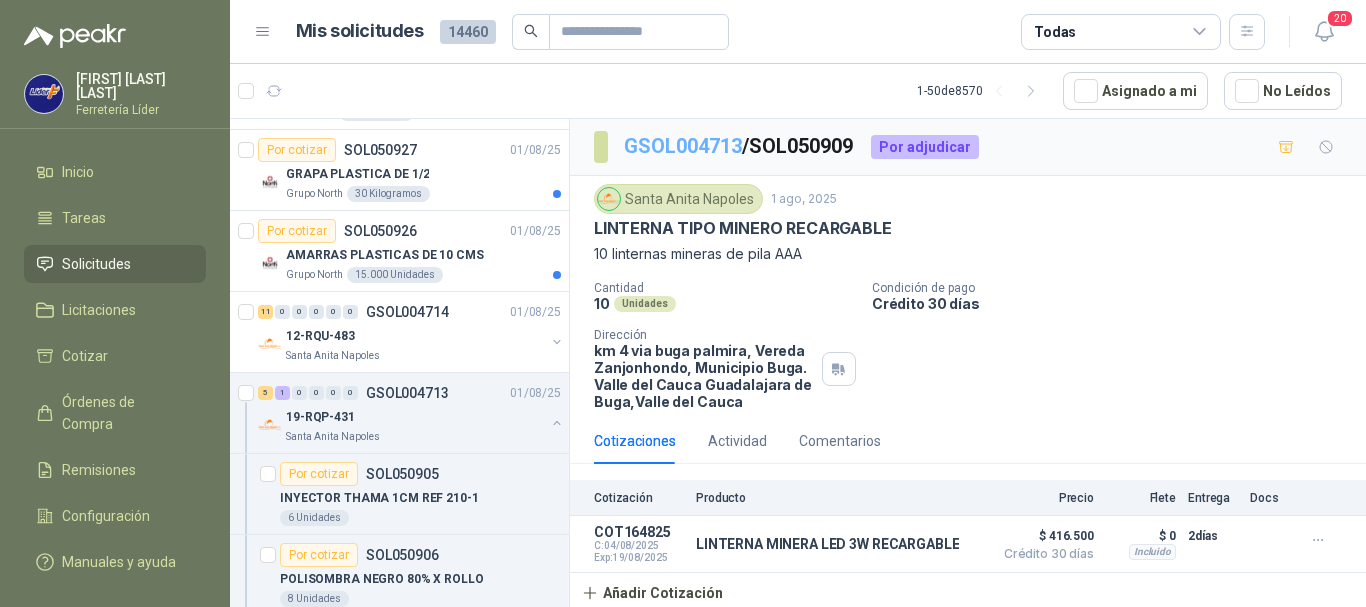 click on "GSOL004713" at bounding box center [683, 146] 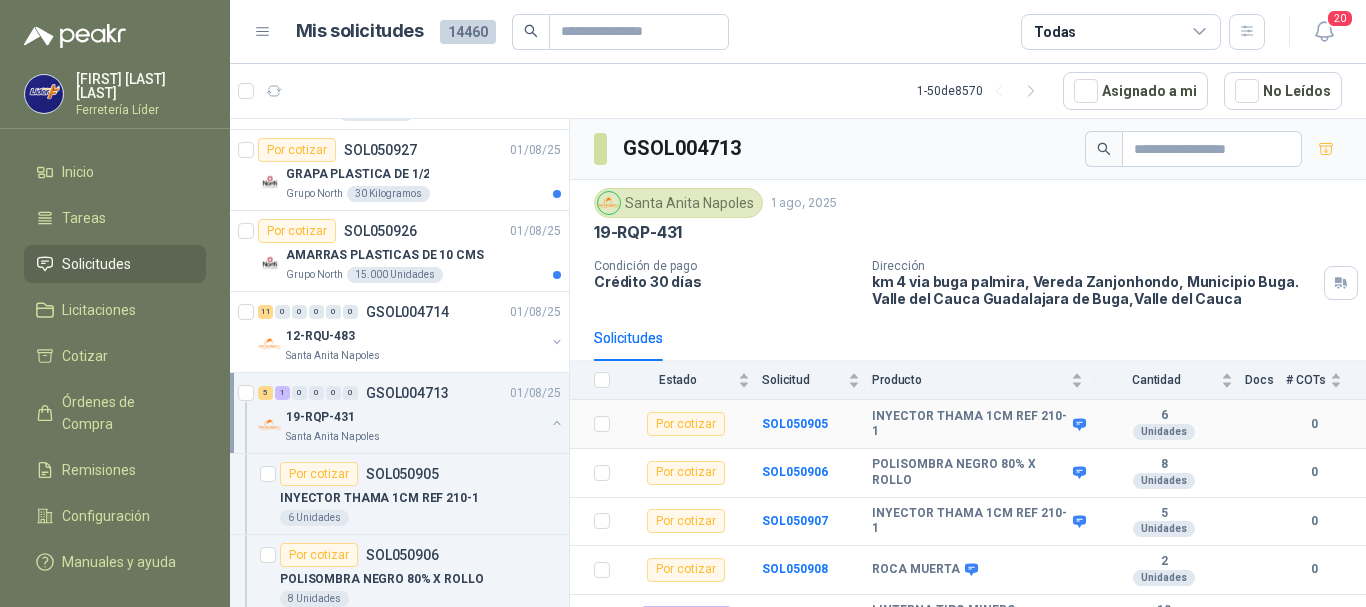 scroll, scrollTop: 78, scrollLeft: 0, axis: vertical 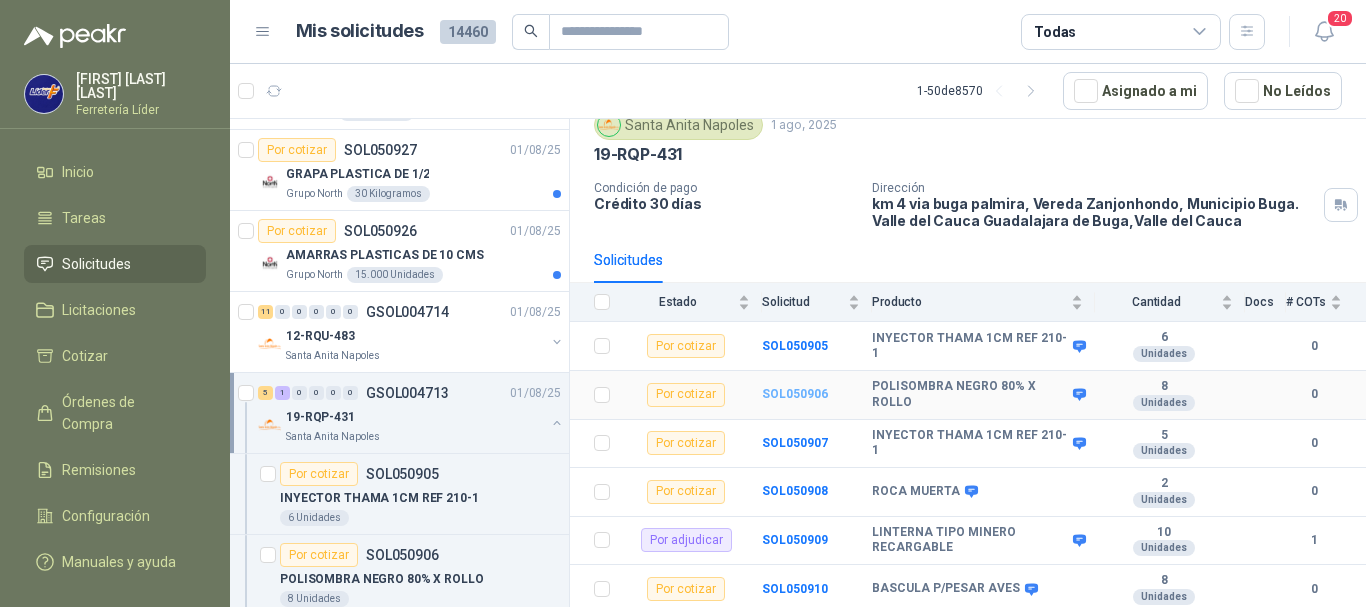 click on "SOL050906" at bounding box center [795, 394] 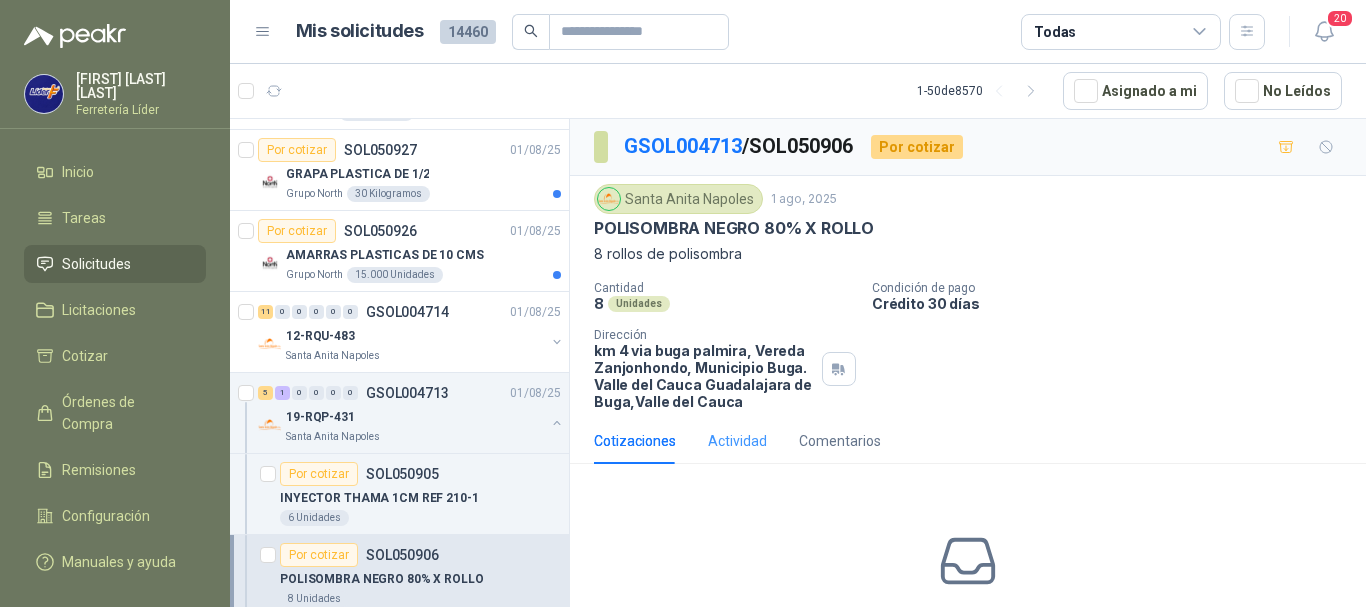 scroll, scrollTop: 100, scrollLeft: 0, axis: vertical 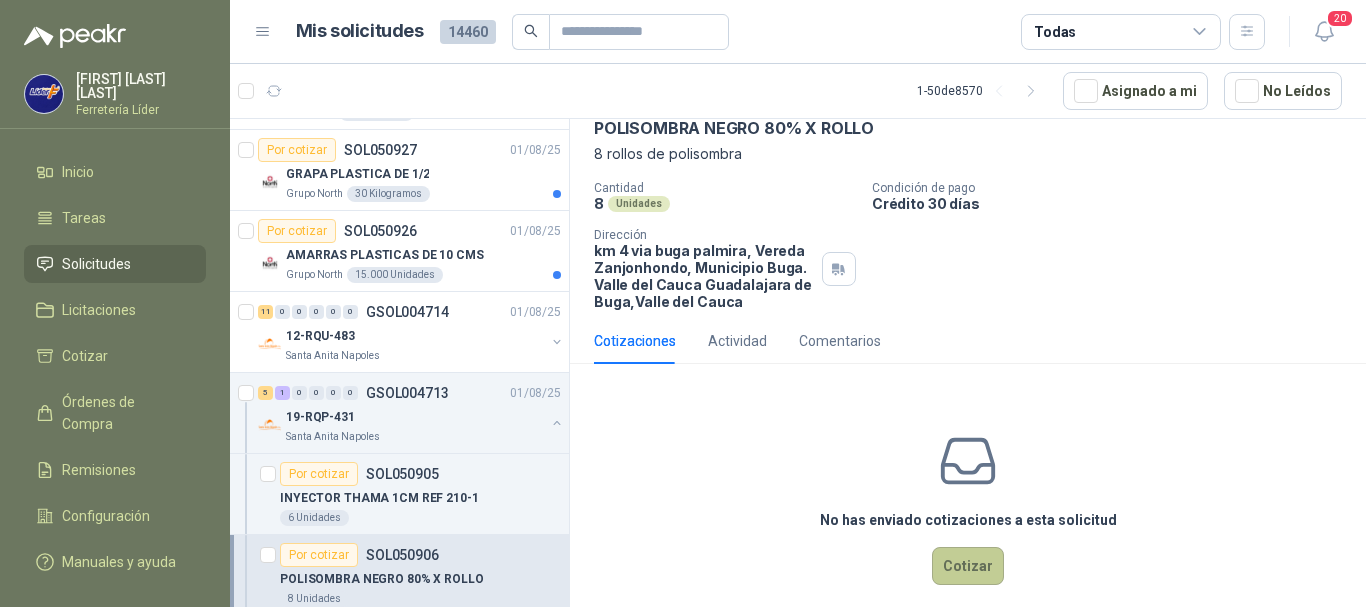 click on "Cotizar" at bounding box center [968, 566] 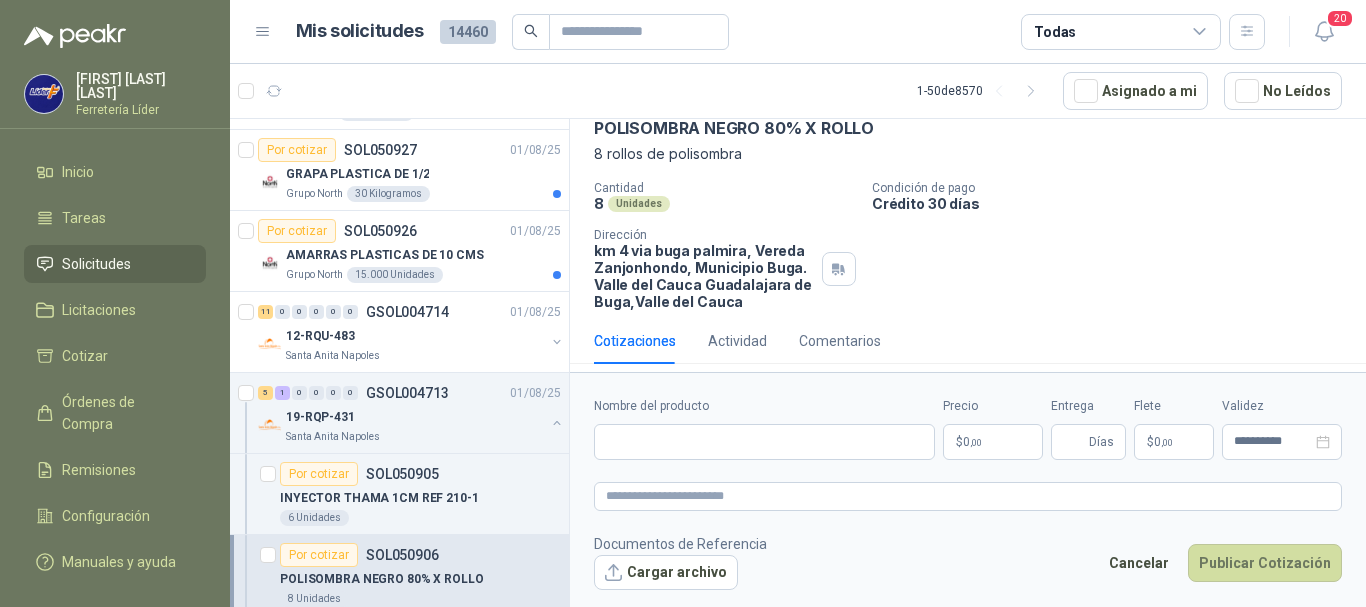 type 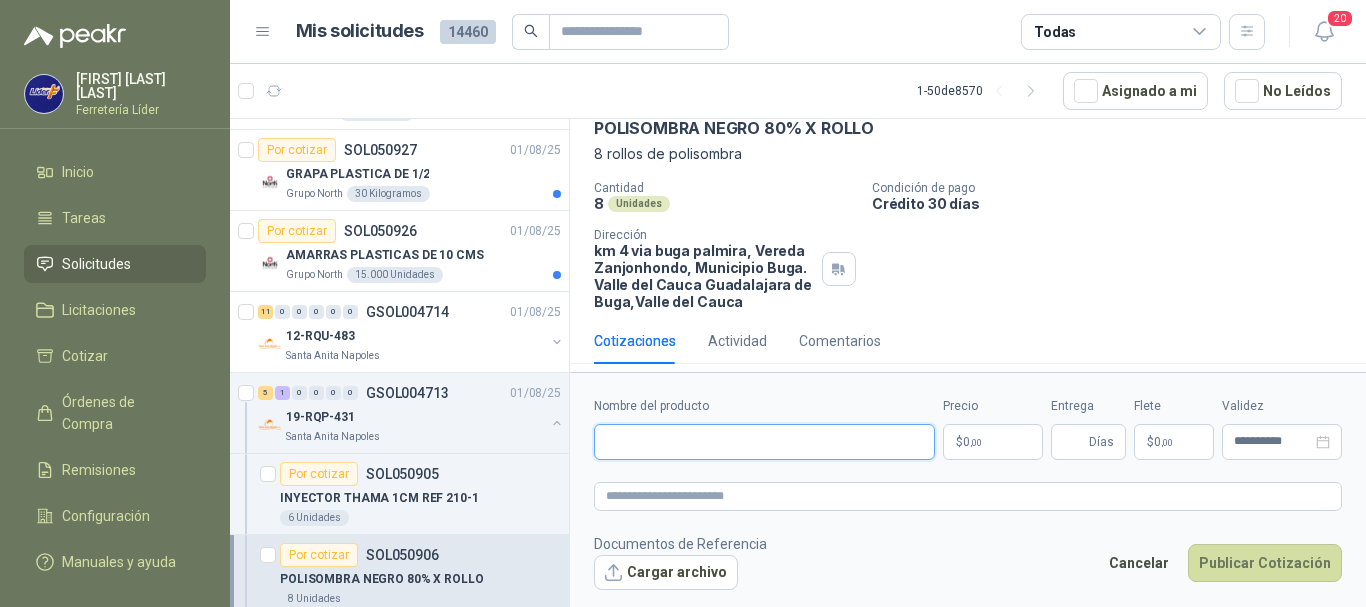 click on "Nombre del producto" at bounding box center (764, 442) 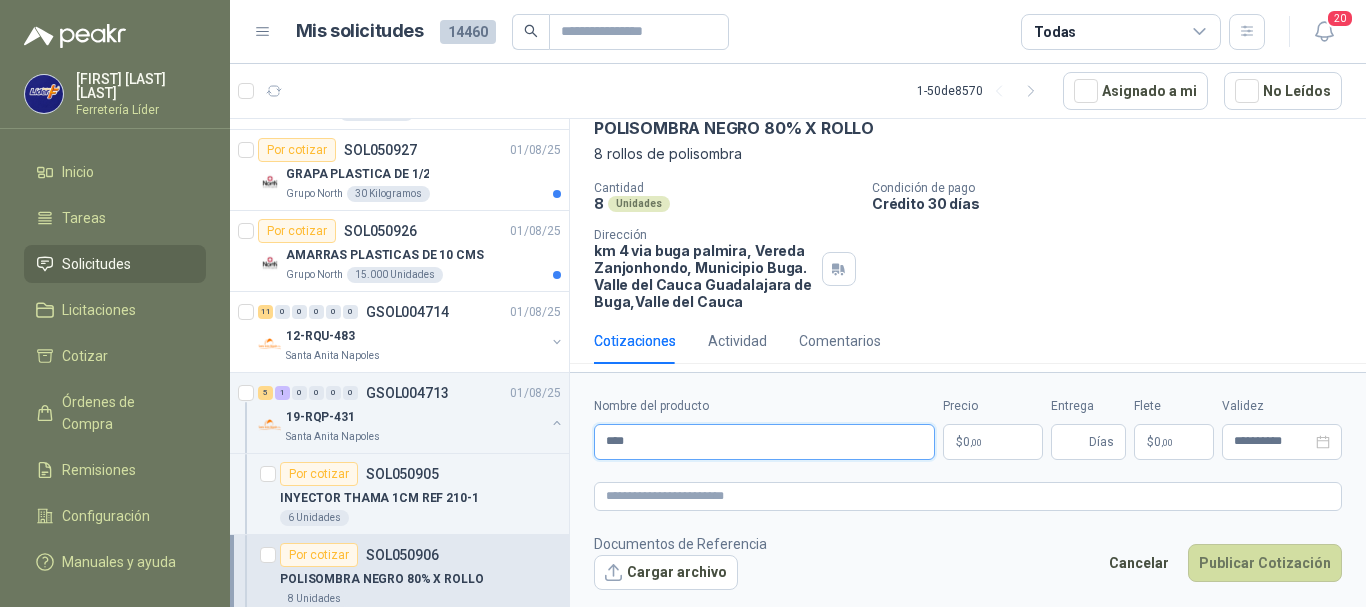 type on "**********" 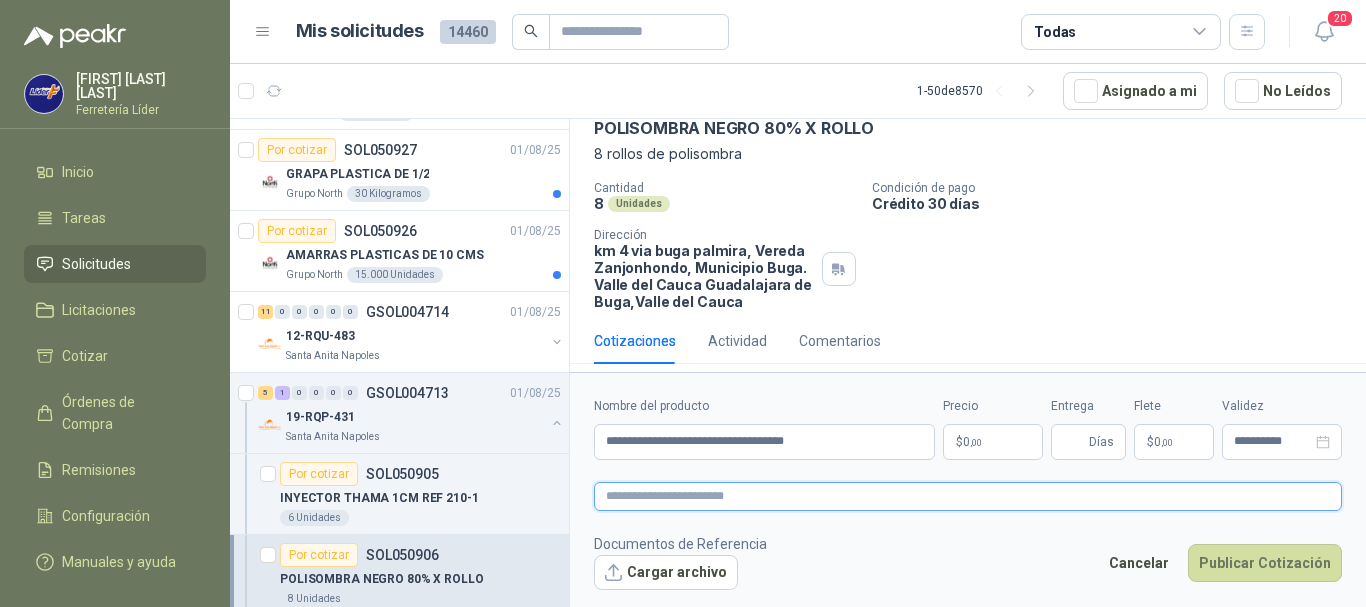 click at bounding box center [968, 496] 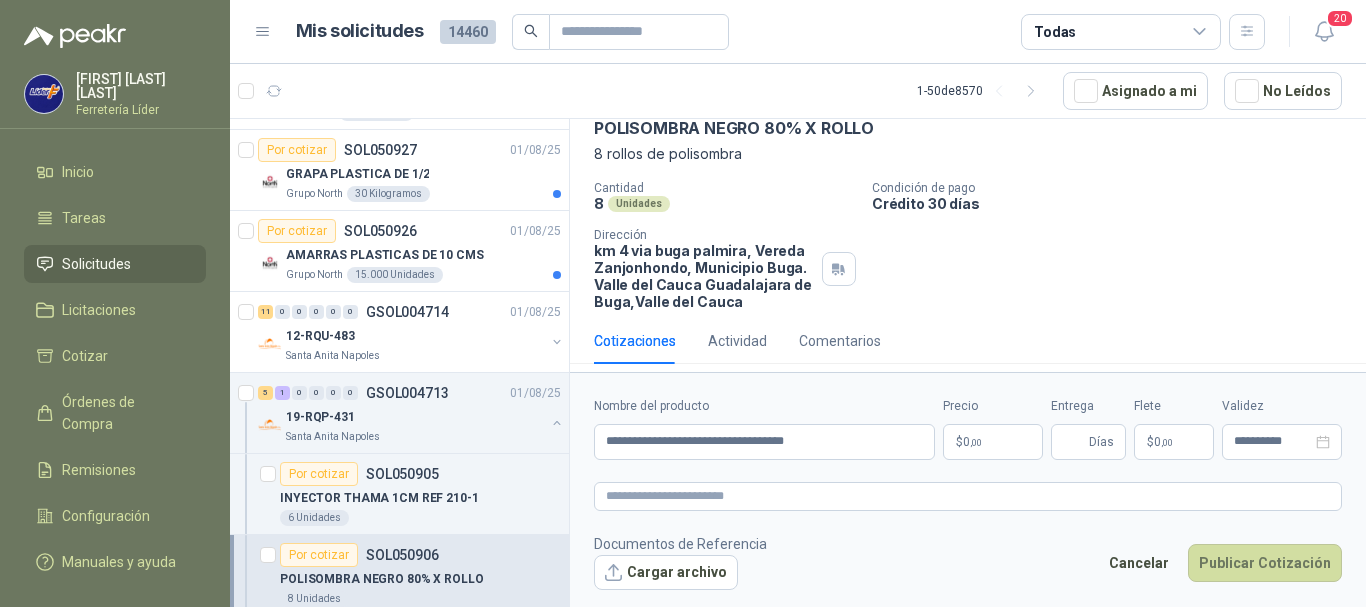 click on "$  0 ,00" at bounding box center (993, 442) 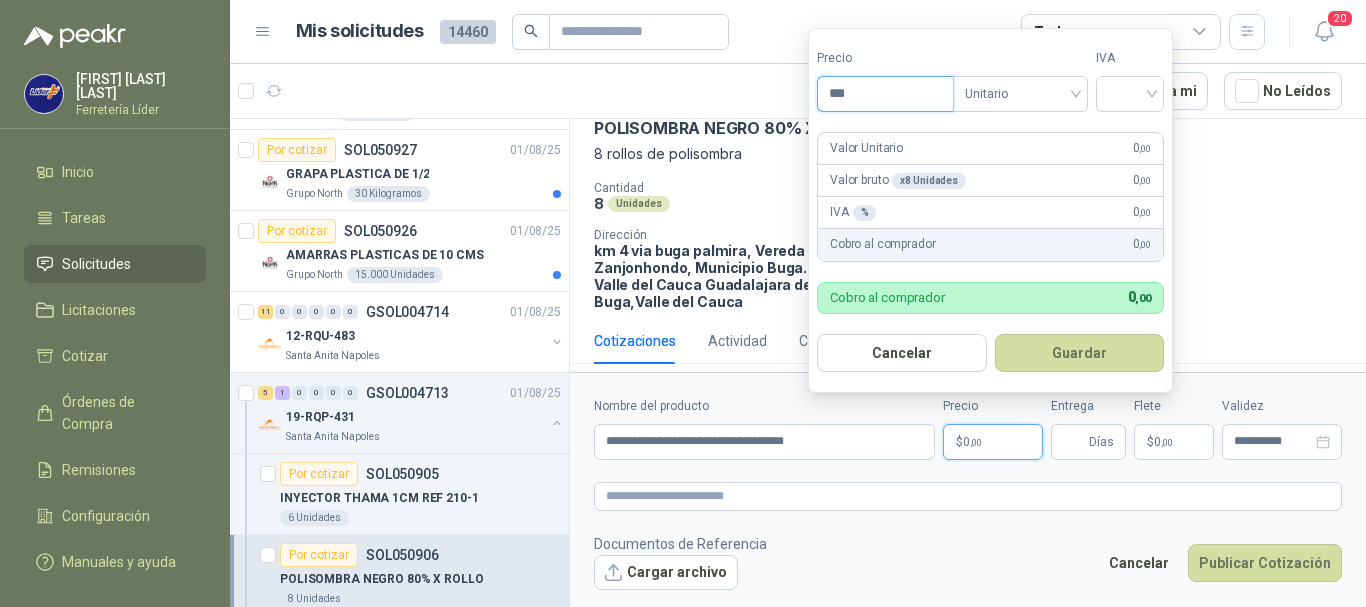 click on "***" at bounding box center (885, 94) 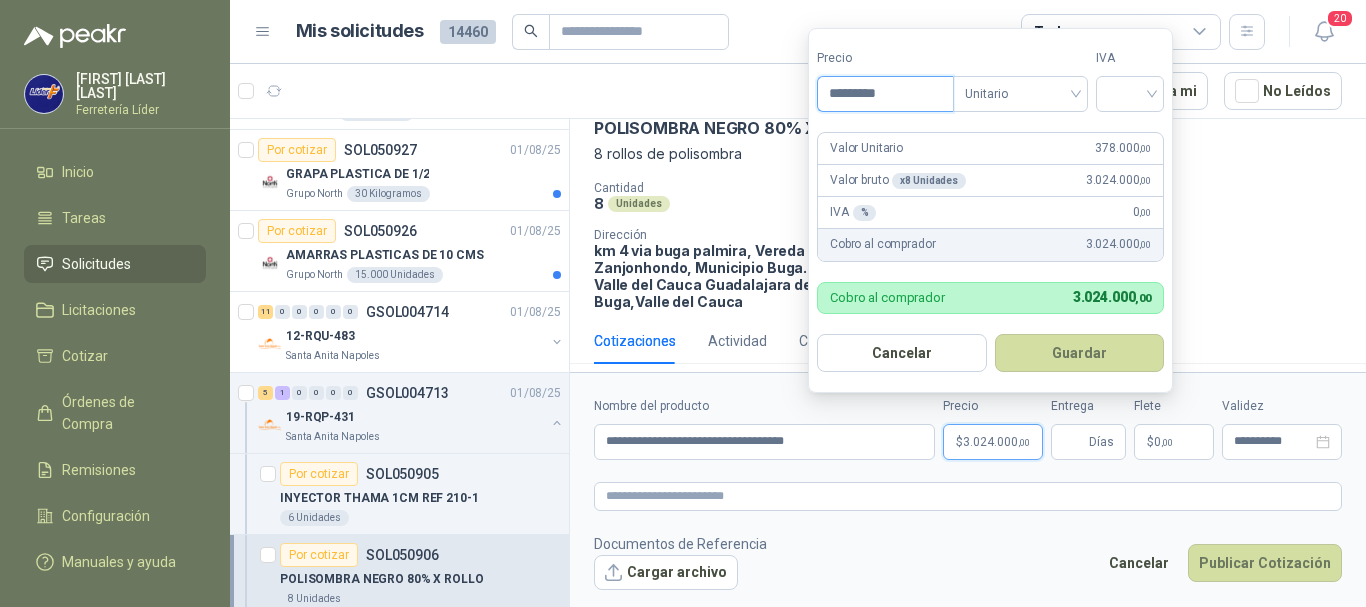 type on "*********" 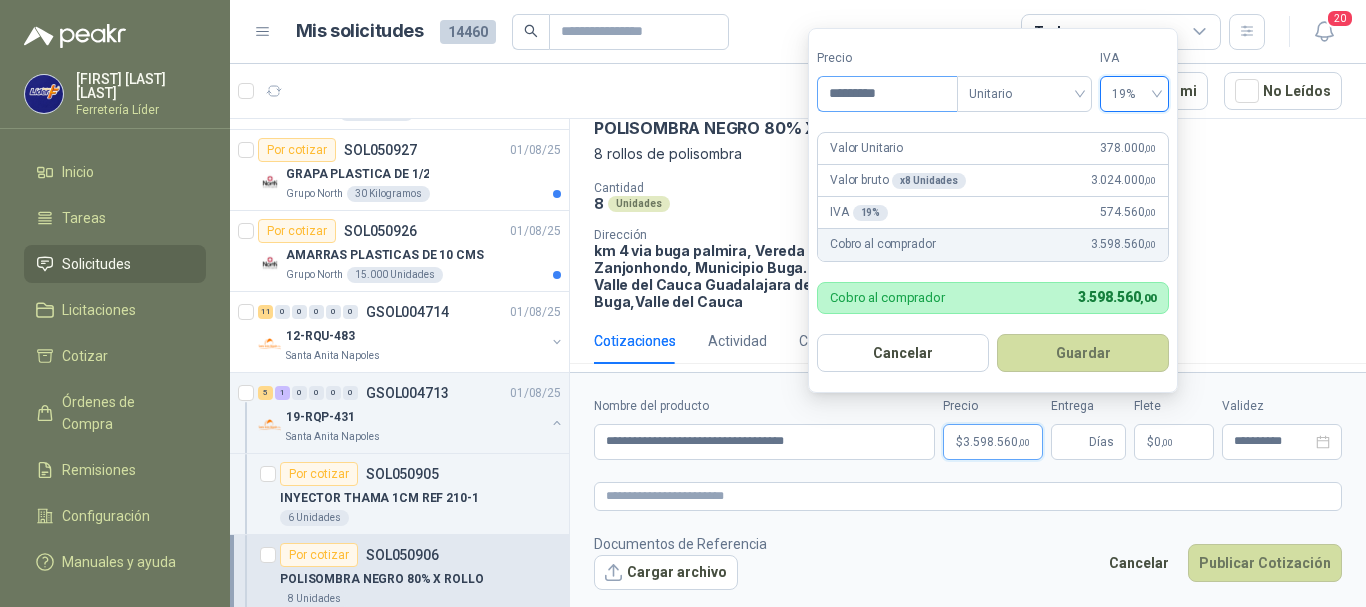 type 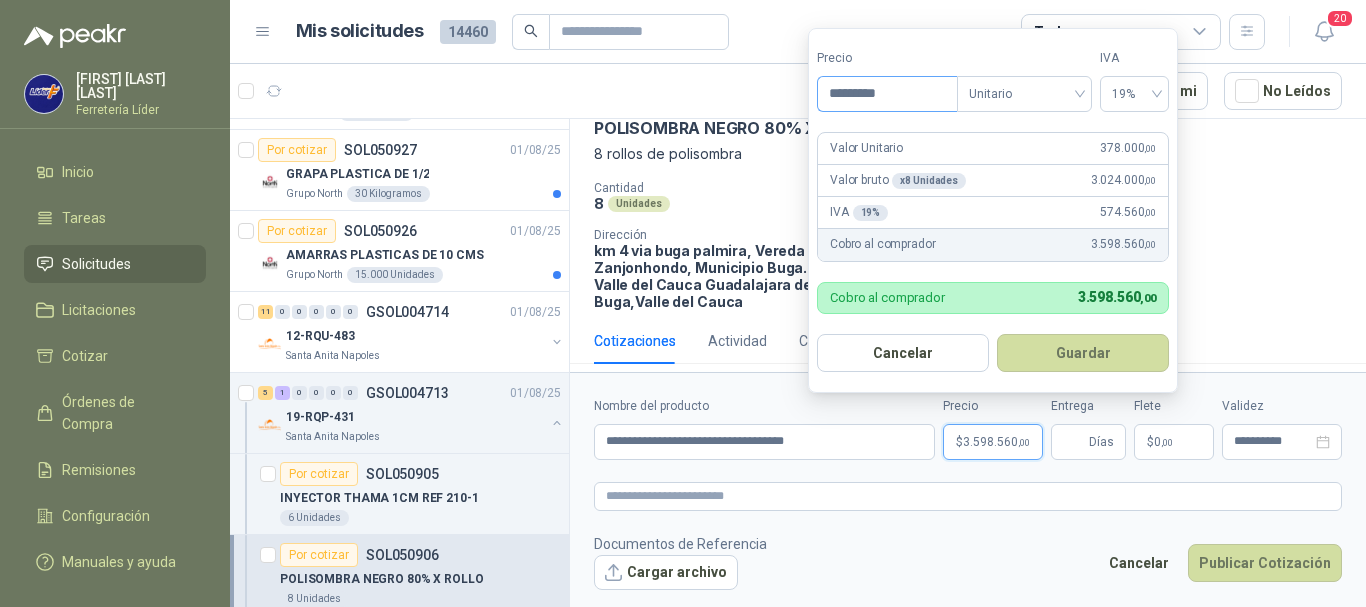 type 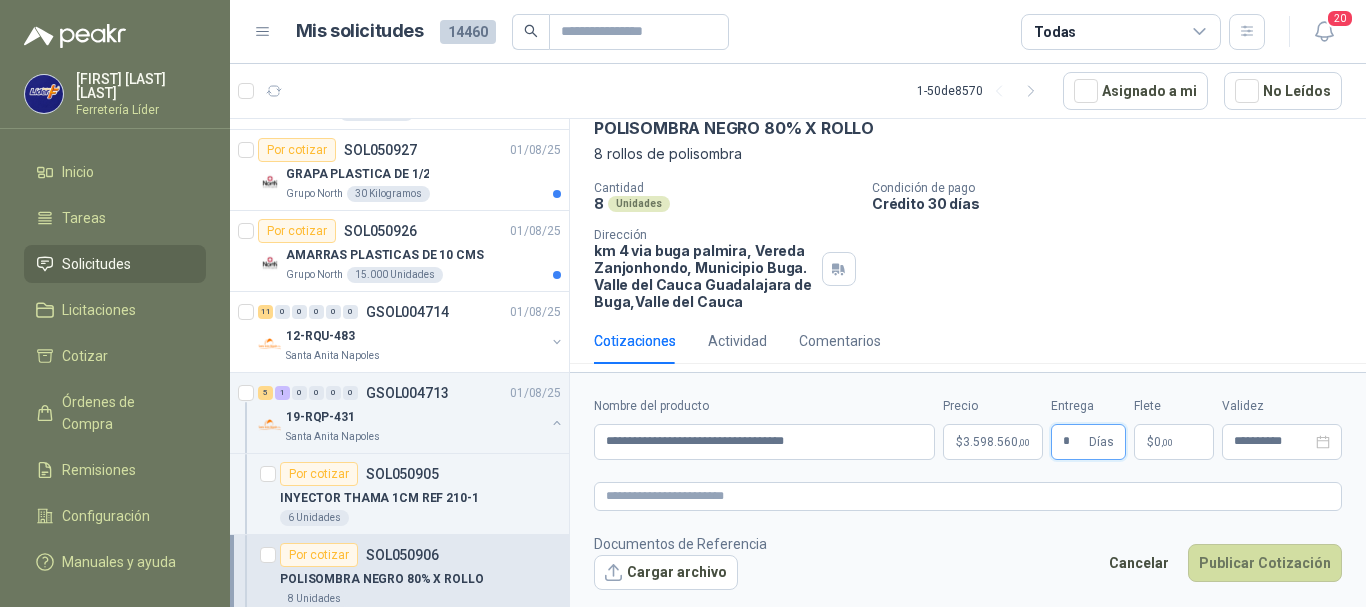 type on "*" 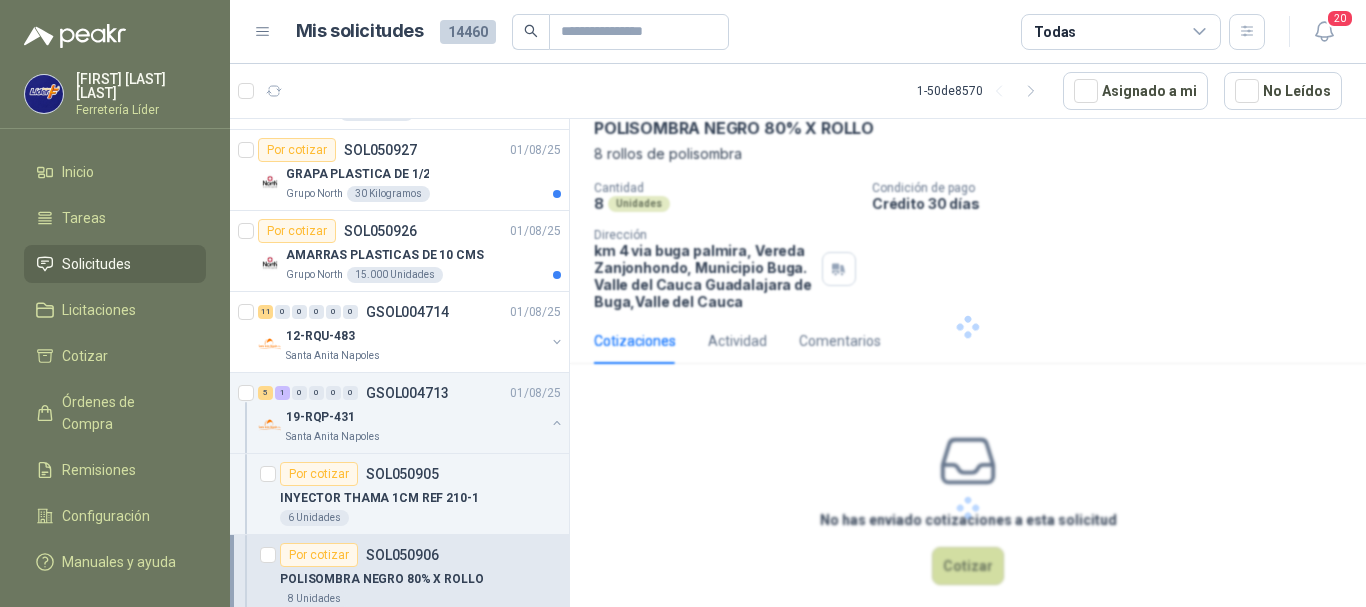 scroll, scrollTop: 0, scrollLeft: 0, axis: both 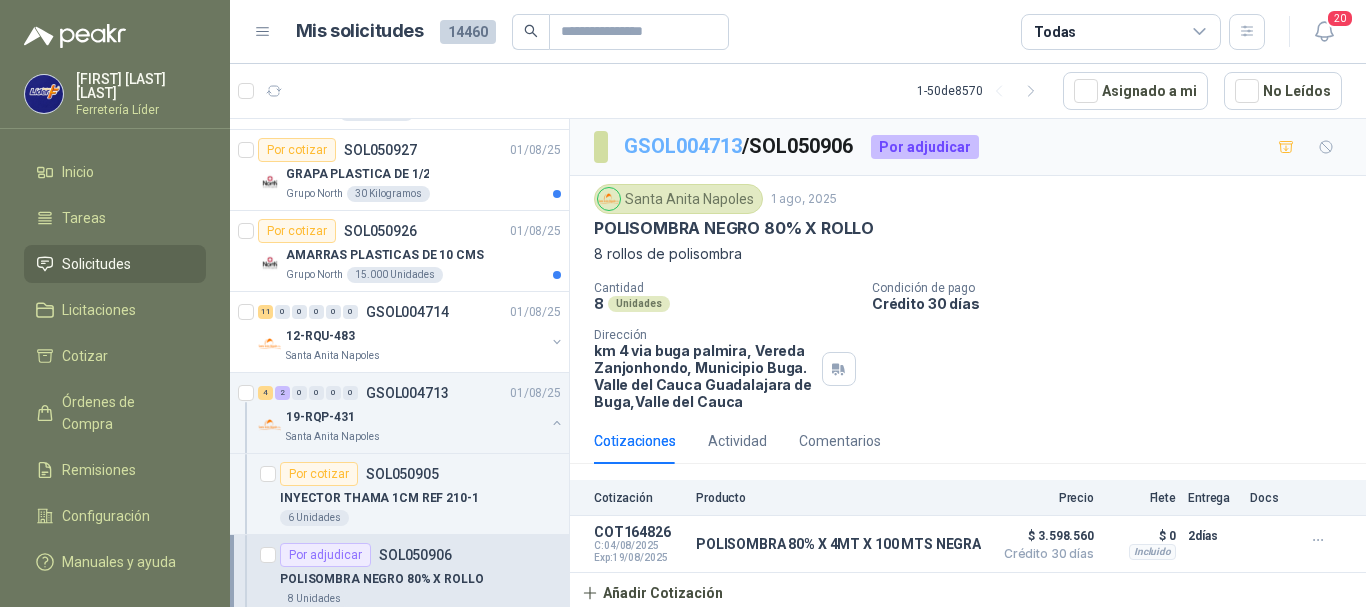click on "GSOL004713" at bounding box center [683, 146] 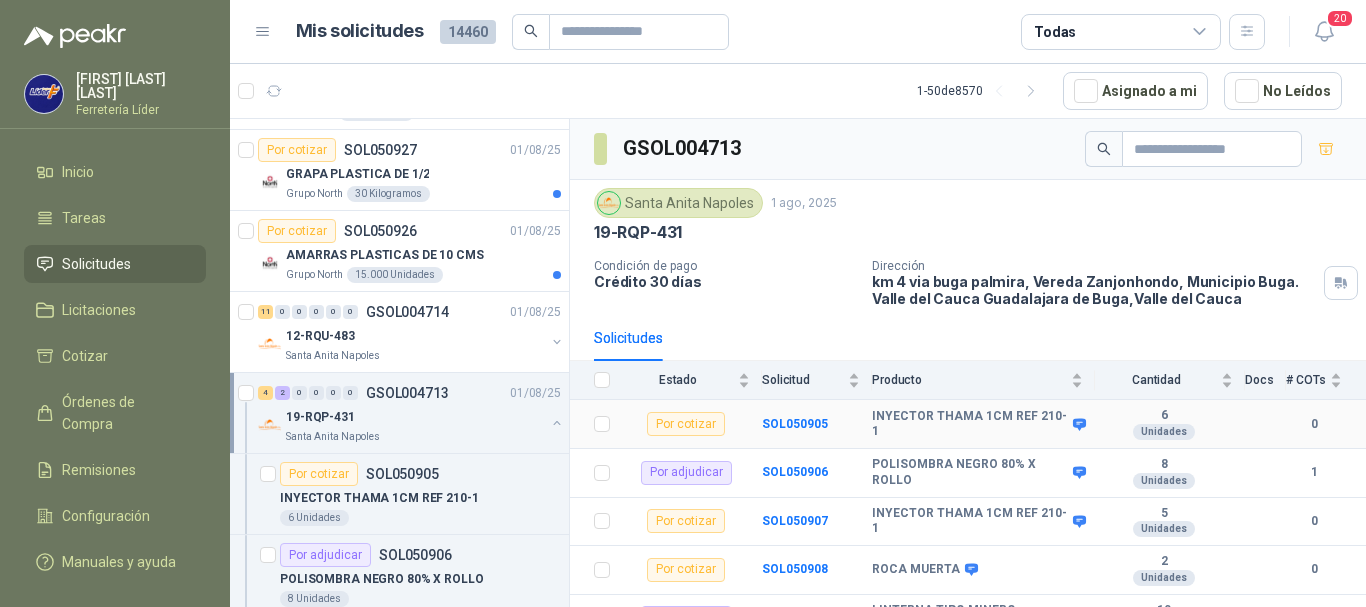 scroll, scrollTop: 78, scrollLeft: 0, axis: vertical 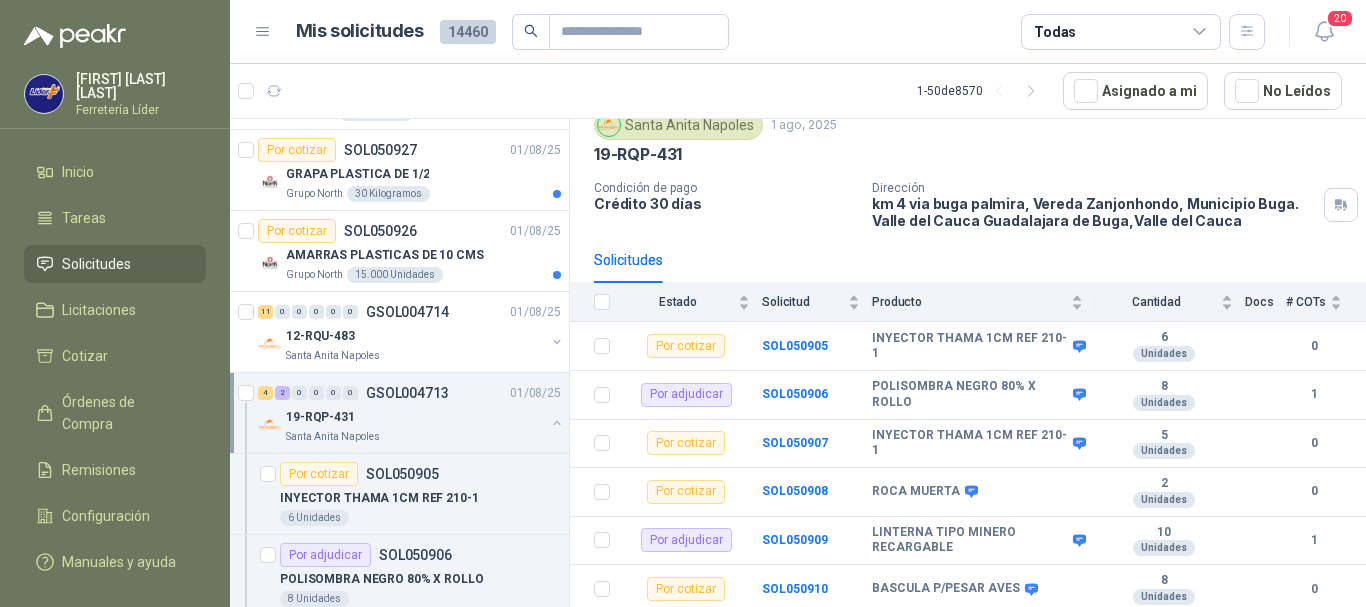 click at bounding box center [557, 423] 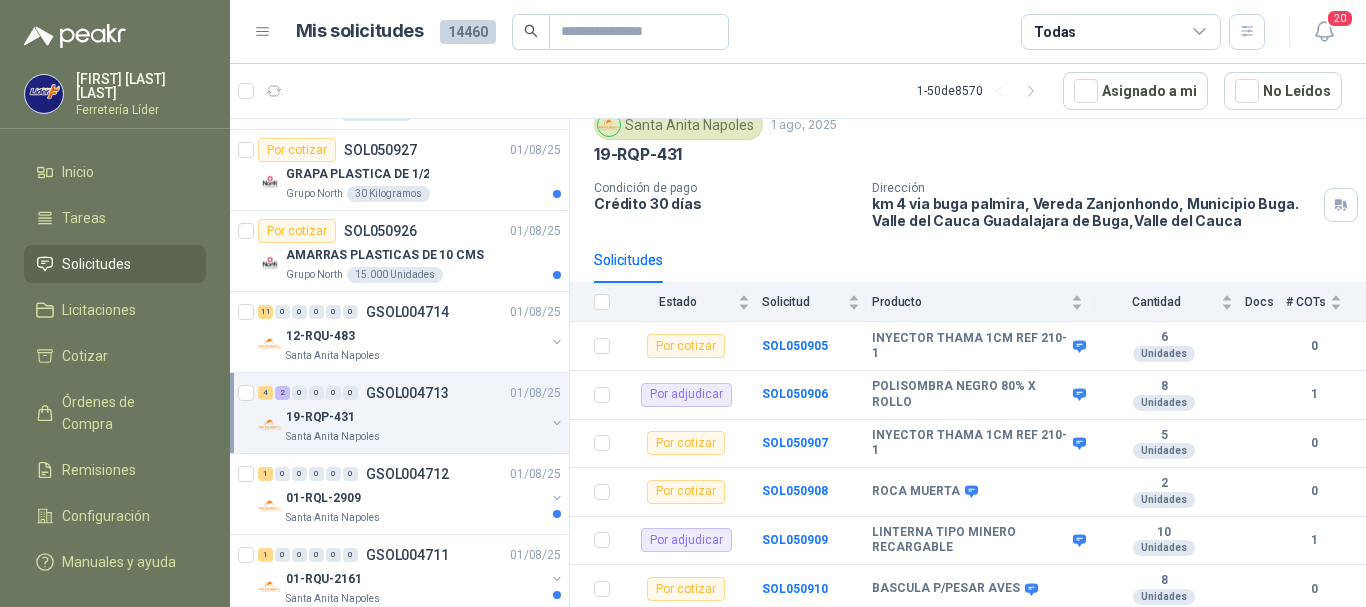 scroll, scrollTop: 7, scrollLeft: 0, axis: vertical 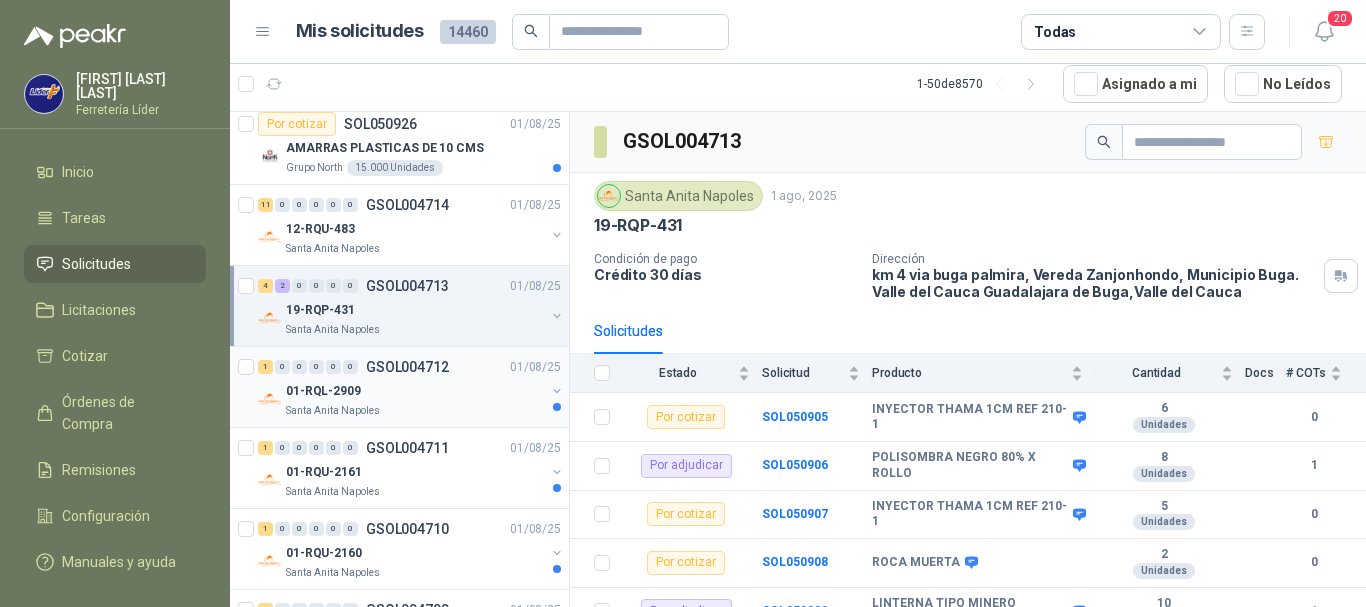 click on "01-RQL-2909" at bounding box center (415, 391) 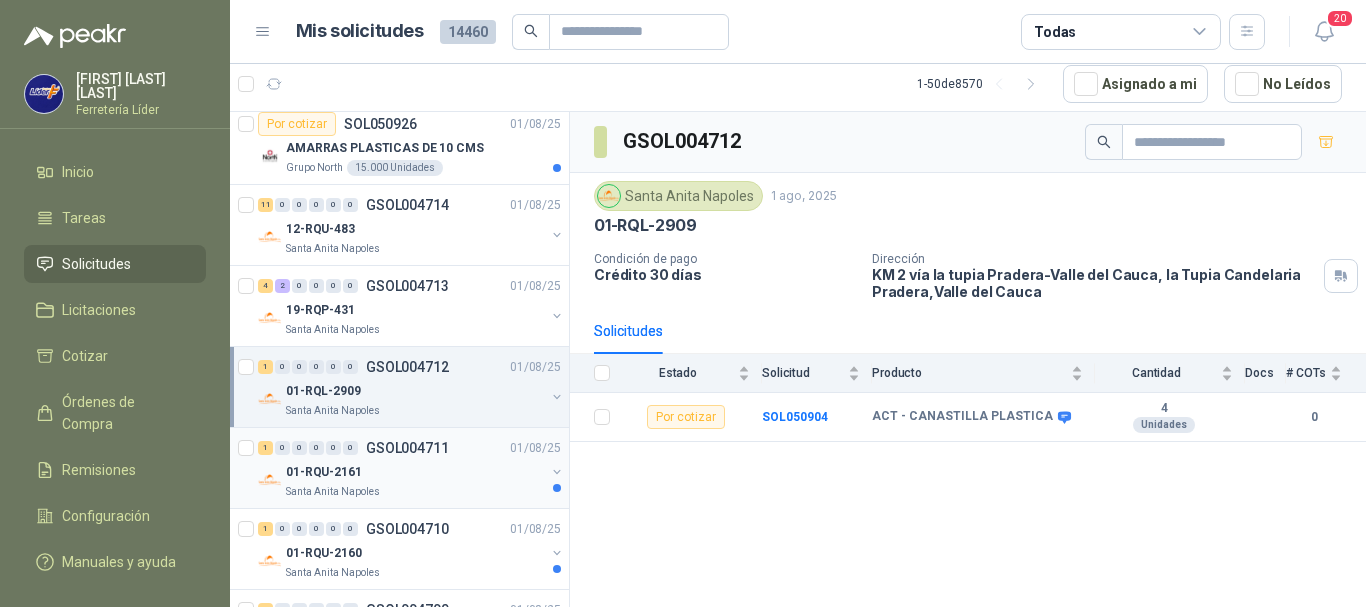 click on "01-RQU-2161" at bounding box center (415, 472) 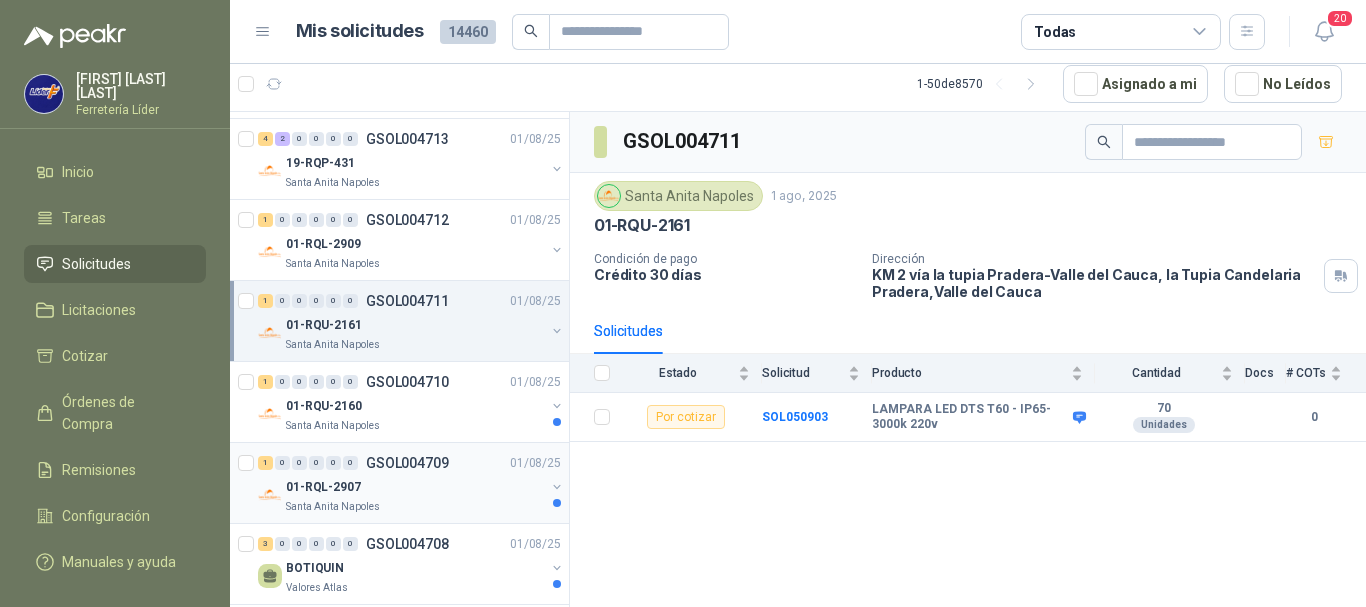 scroll, scrollTop: 2800, scrollLeft: 0, axis: vertical 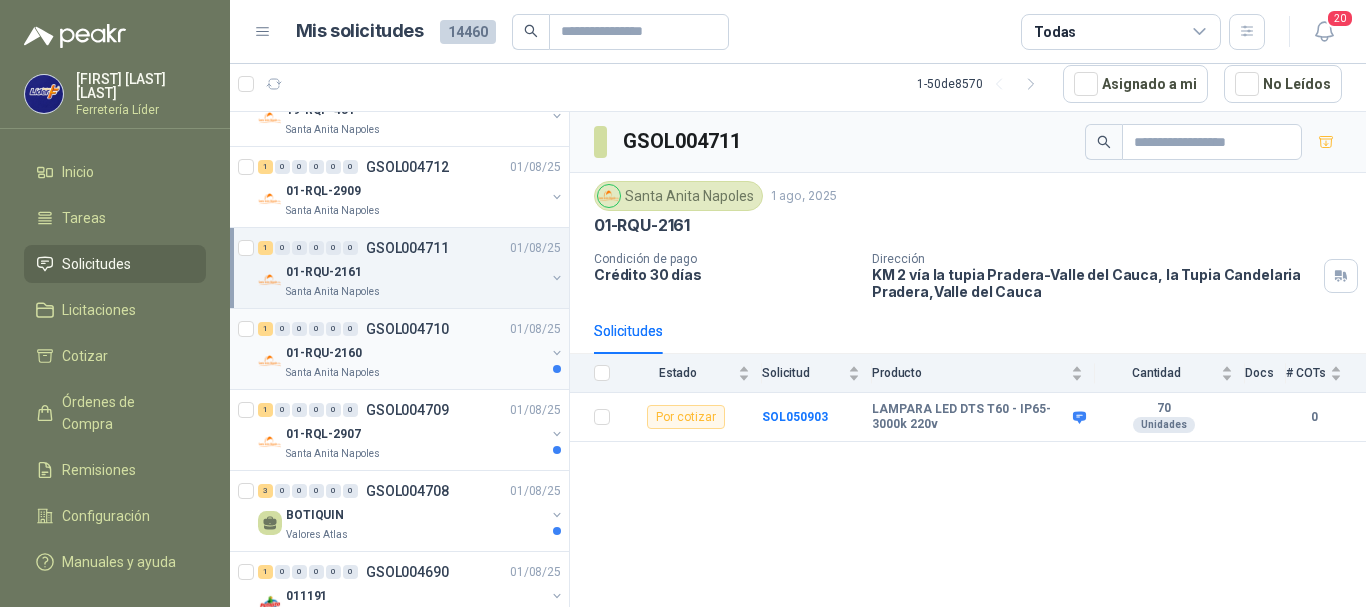 click on "Santa Anita Napoles" at bounding box center [415, 373] 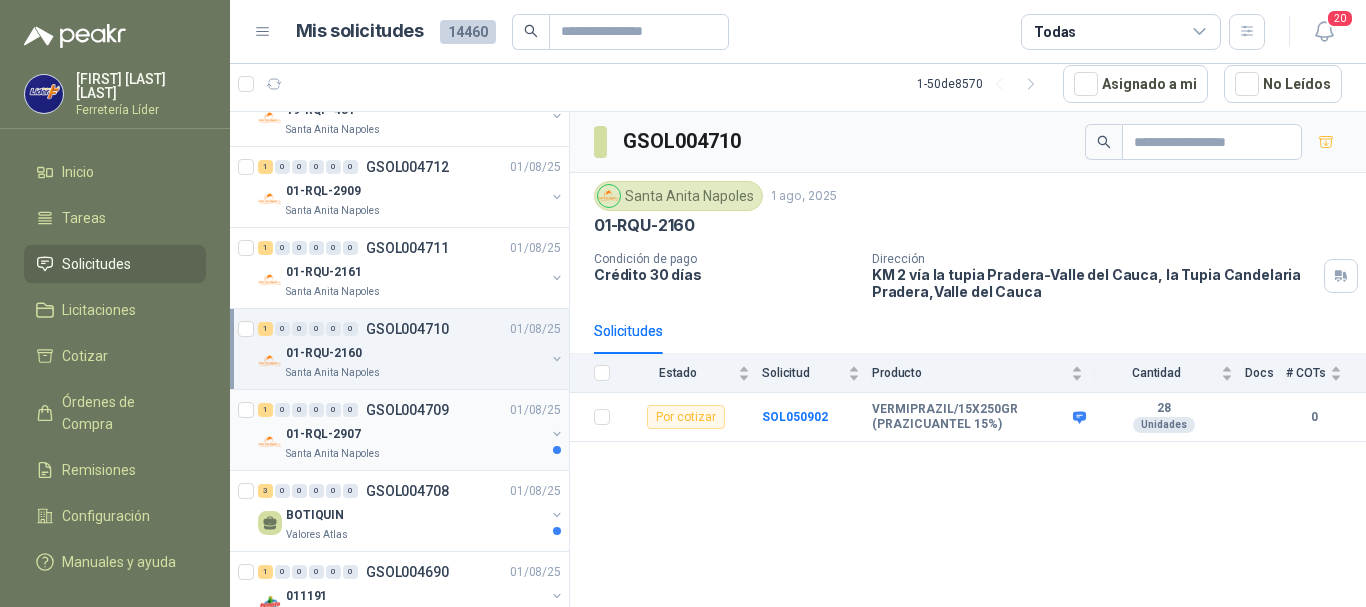 click on "01-RQL-2907" at bounding box center [415, 434] 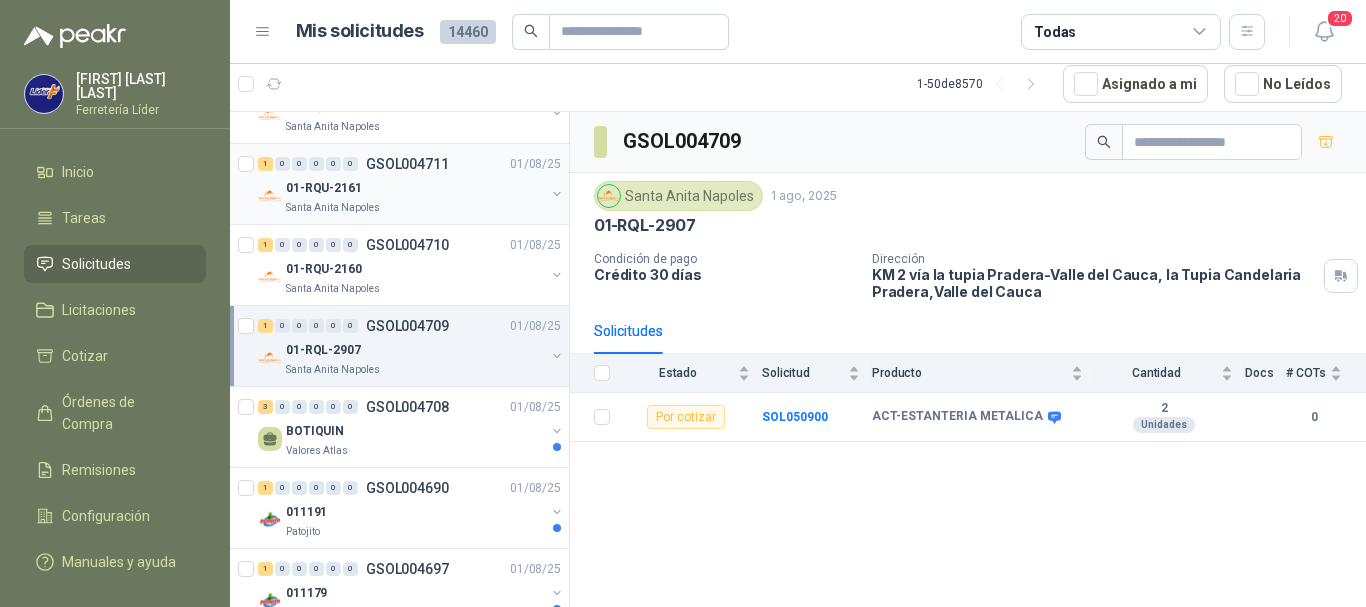 scroll, scrollTop: 2864, scrollLeft: 0, axis: vertical 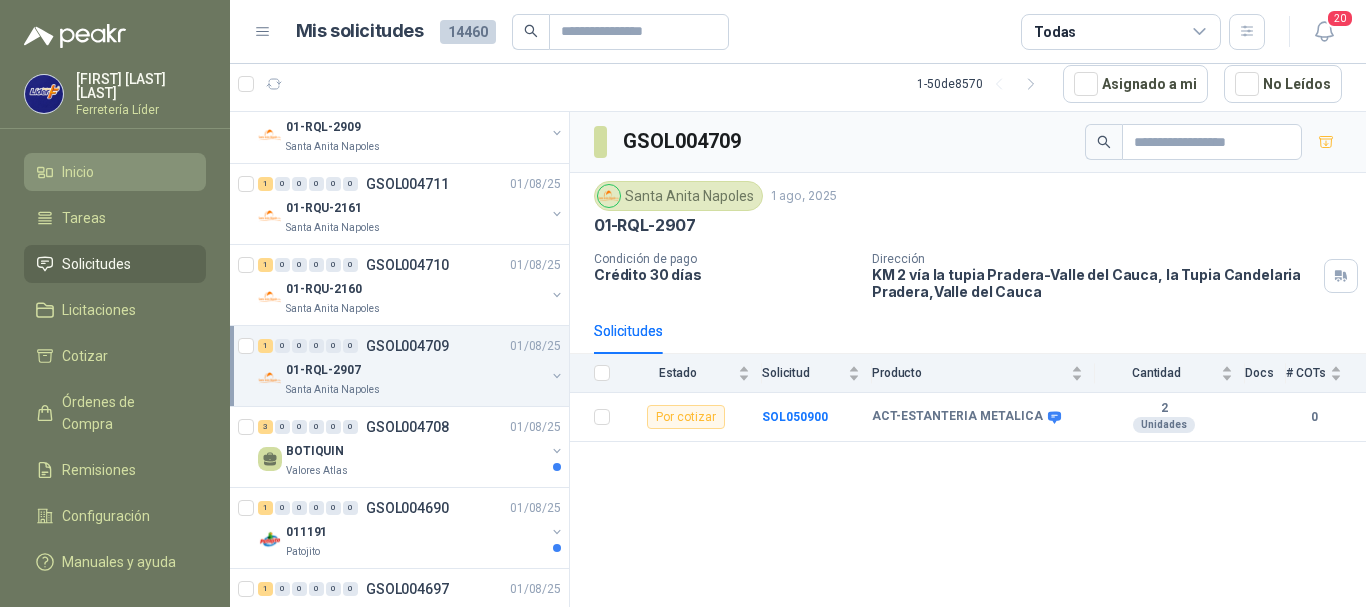 click on "Inicio" at bounding box center (115, 172) 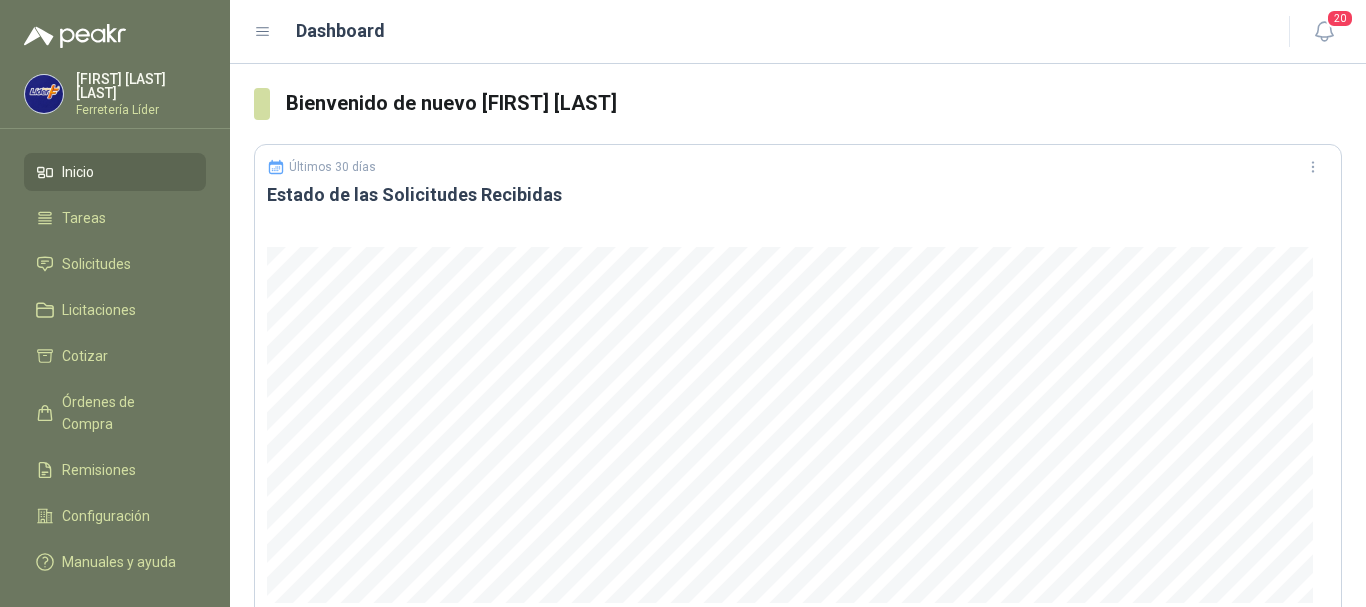 click on "Inicio" at bounding box center [115, 172] 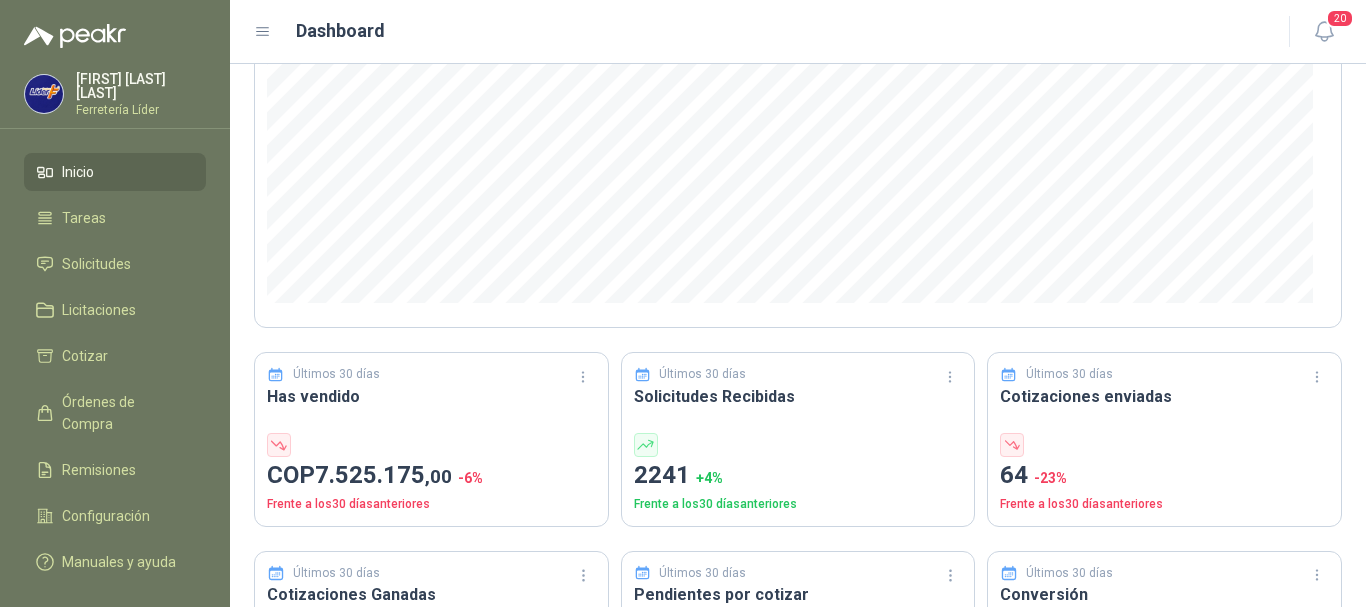 scroll, scrollTop: 0, scrollLeft: 0, axis: both 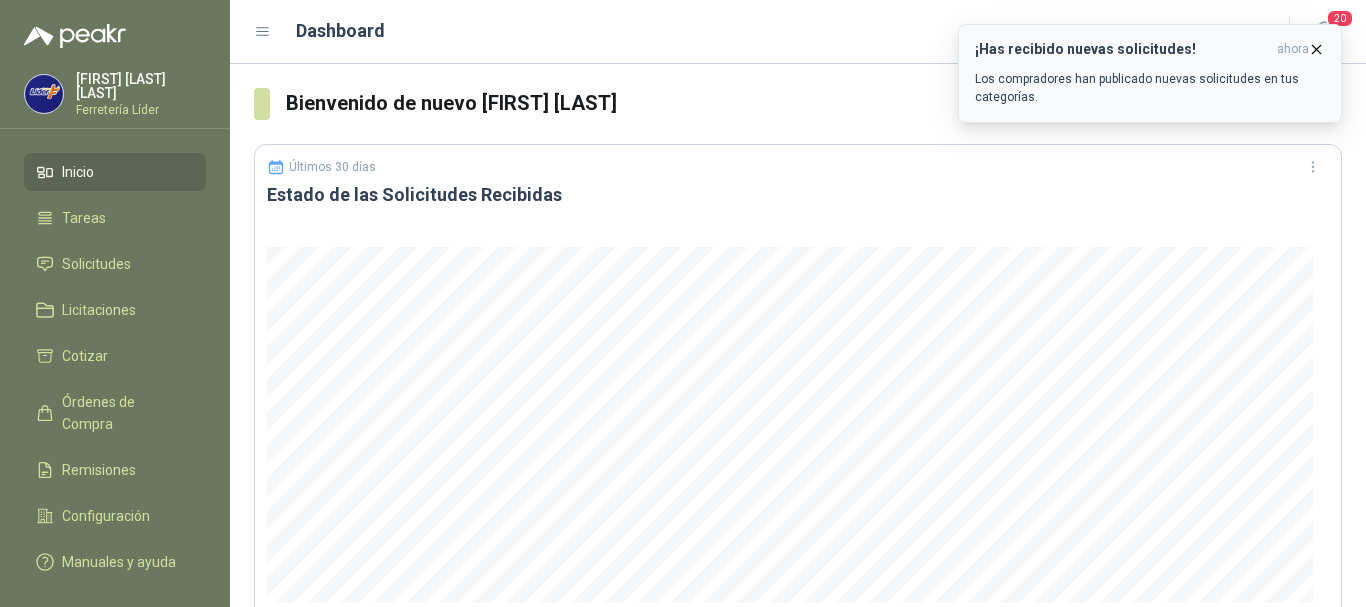 click 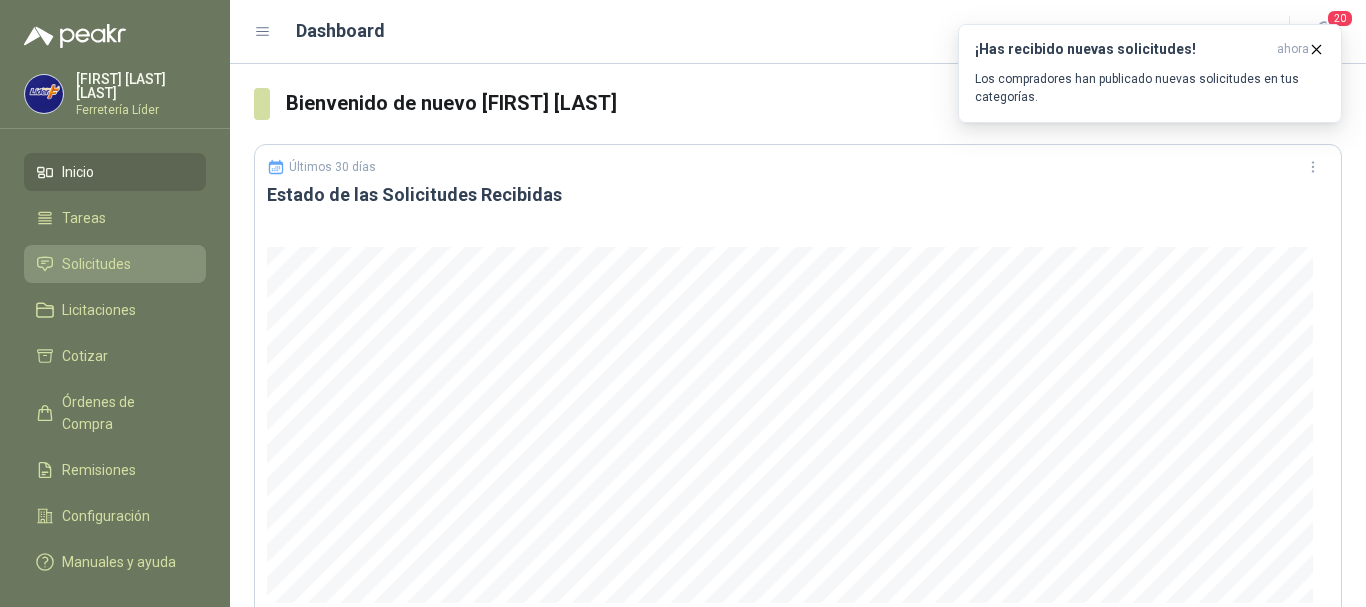 click on "Solicitudes" at bounding box center [96, 264] 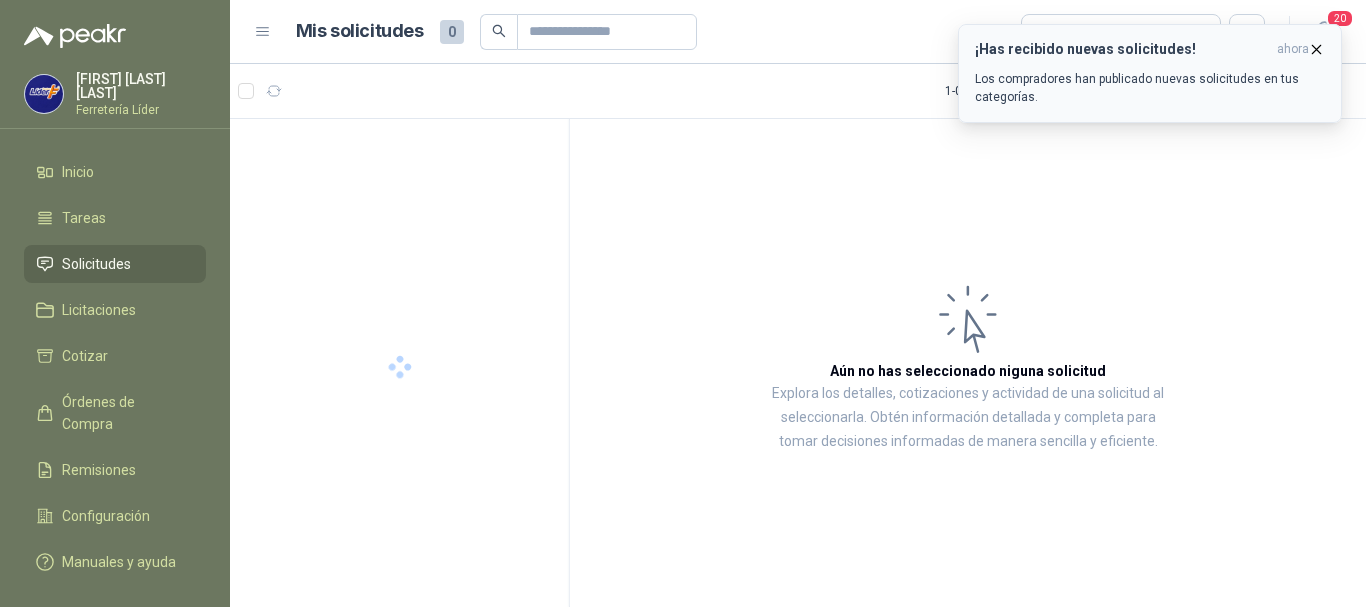 click 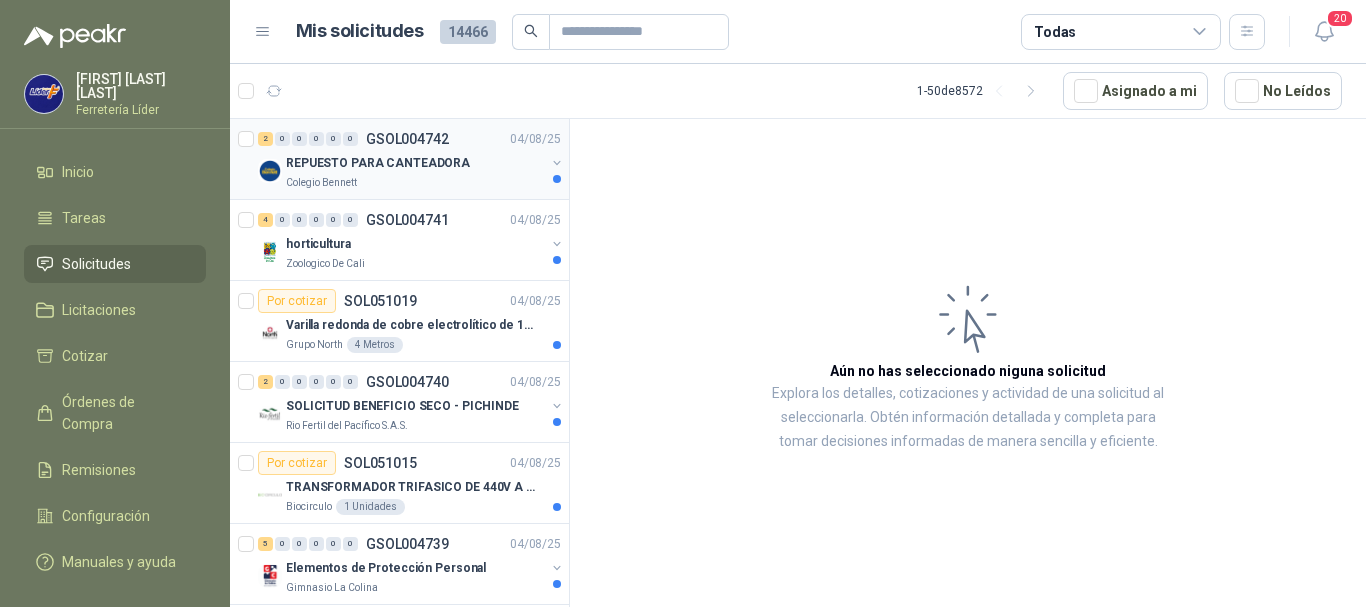 click on "Colegio Bennett" at bounding box center (415, 183) 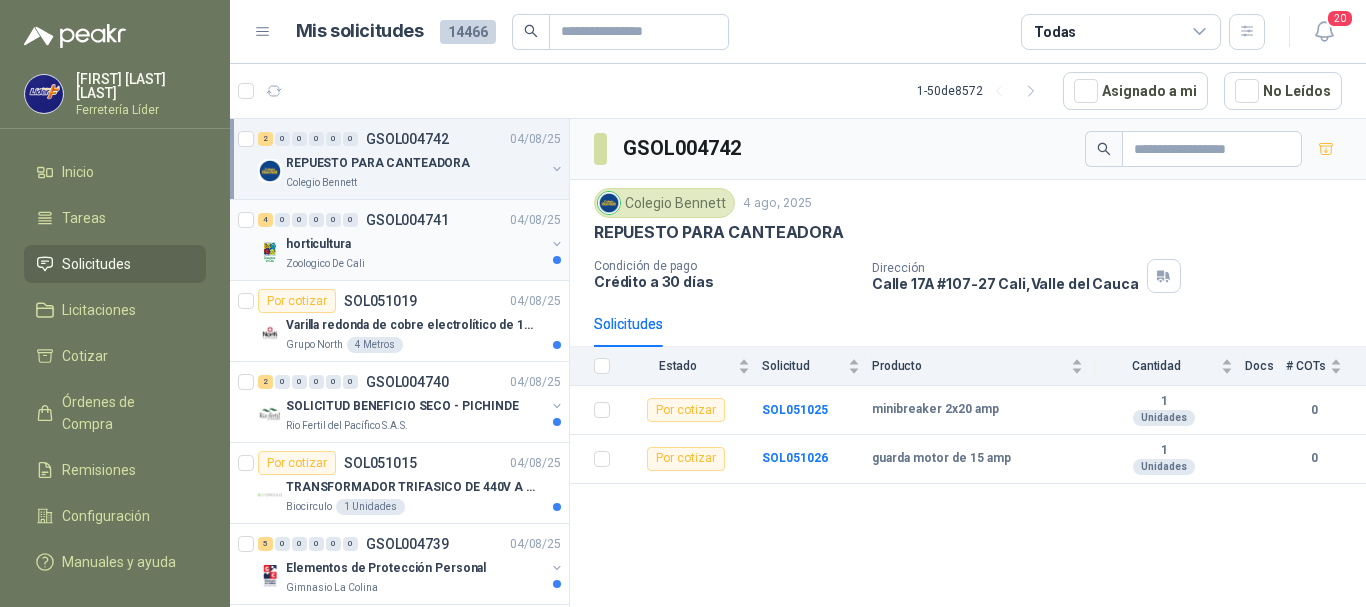 click on "4   0   0   0   0   0   GSOL004741 04/08/25   horticultura Zoologico De Cali" at bounding box center (411, 240) 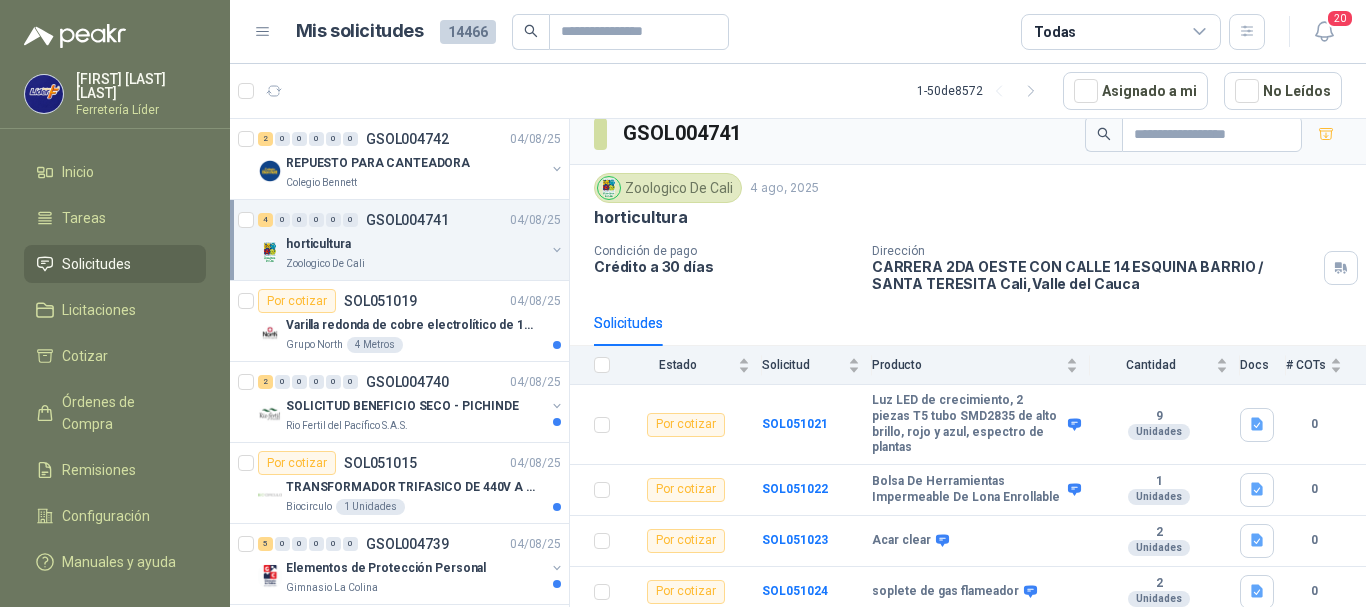 scroll, scrollTop: 19, scrollLeft: 0, axis: vertical 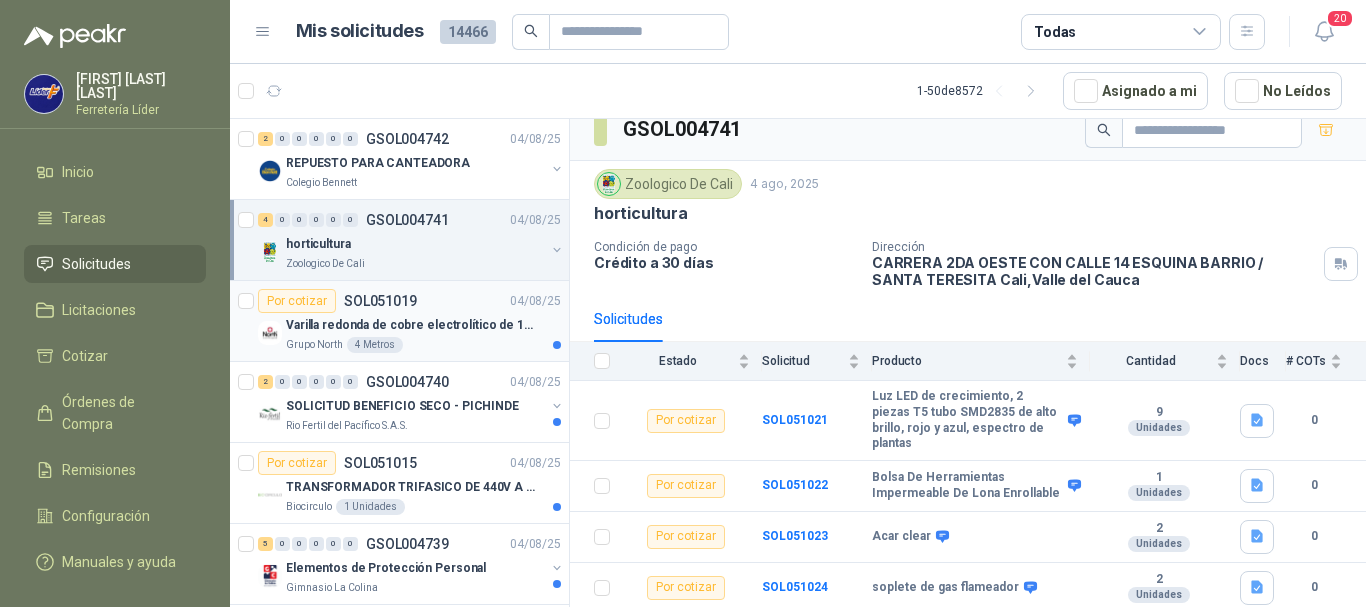 click on "Varilla redonda de cobre electrolítico de 1/4" x 1 metro" at bounding box center [410, 325] 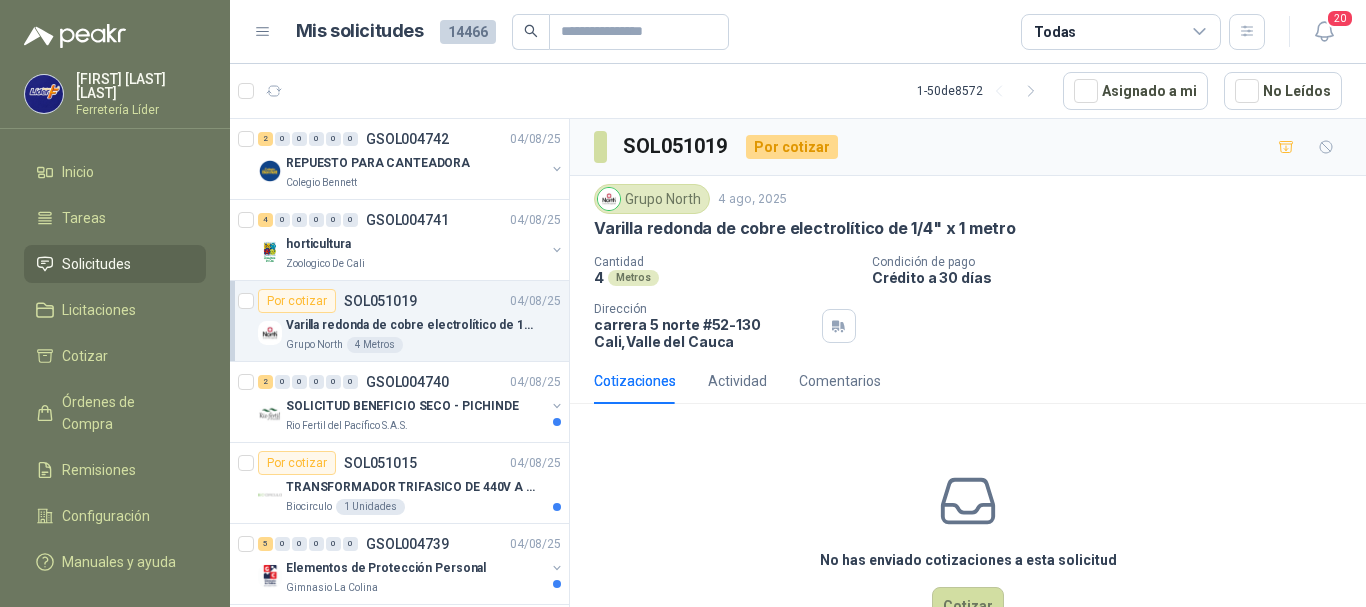 scroll, scrollTop: 62, scrollLeft: 0, axis: vertical 